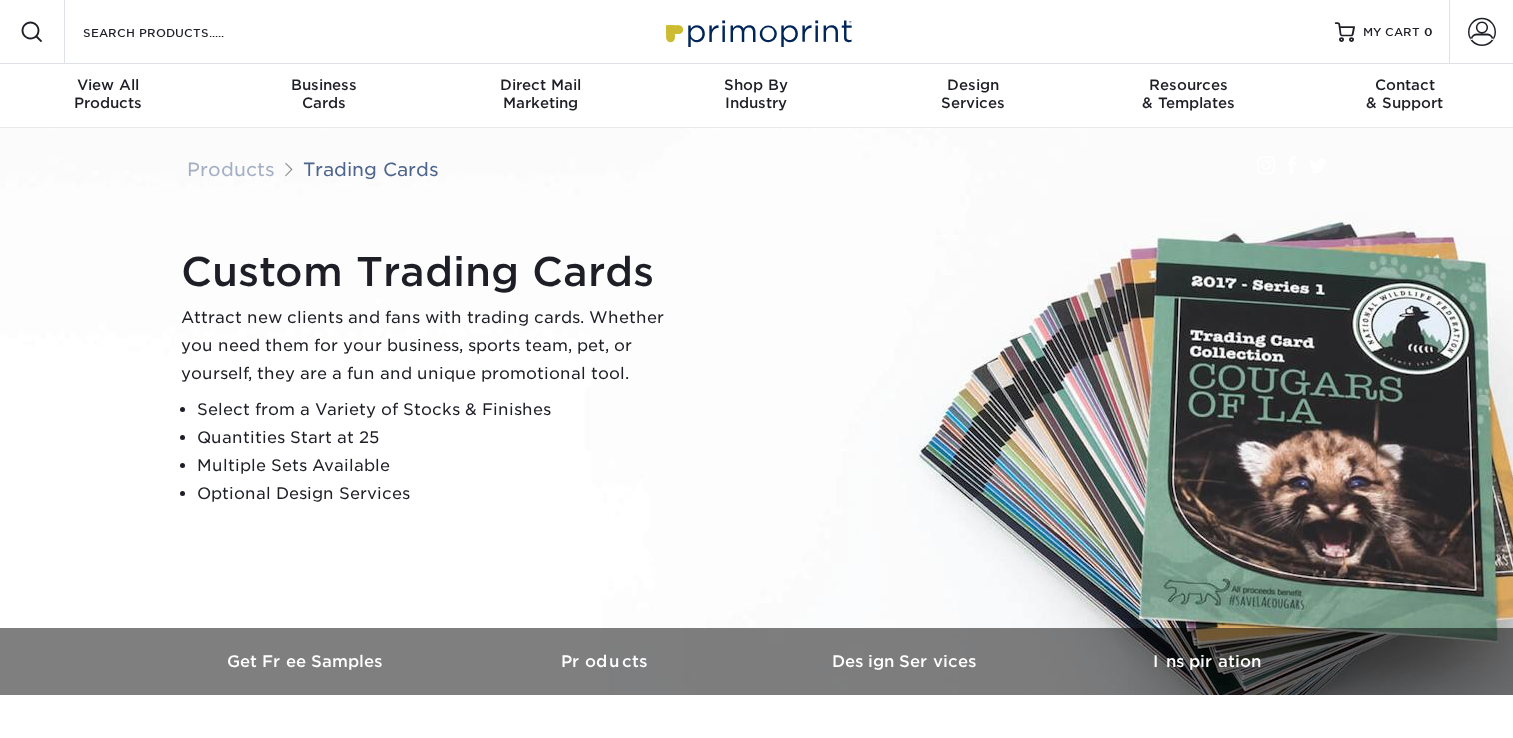 scroll, scrollTop: 0, scrollLeft: 0, axis: both 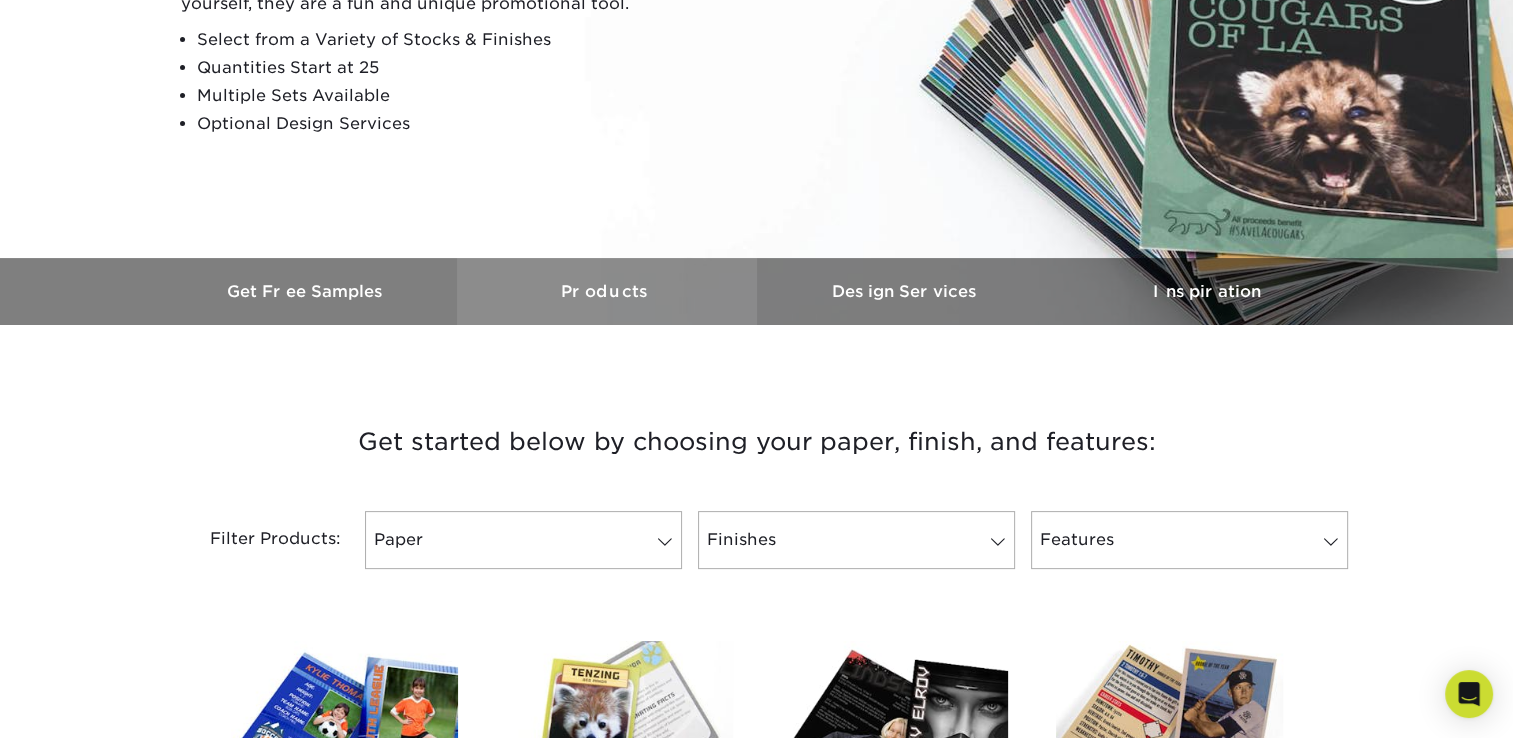 click on "Products" at bounding box center [607, 291] 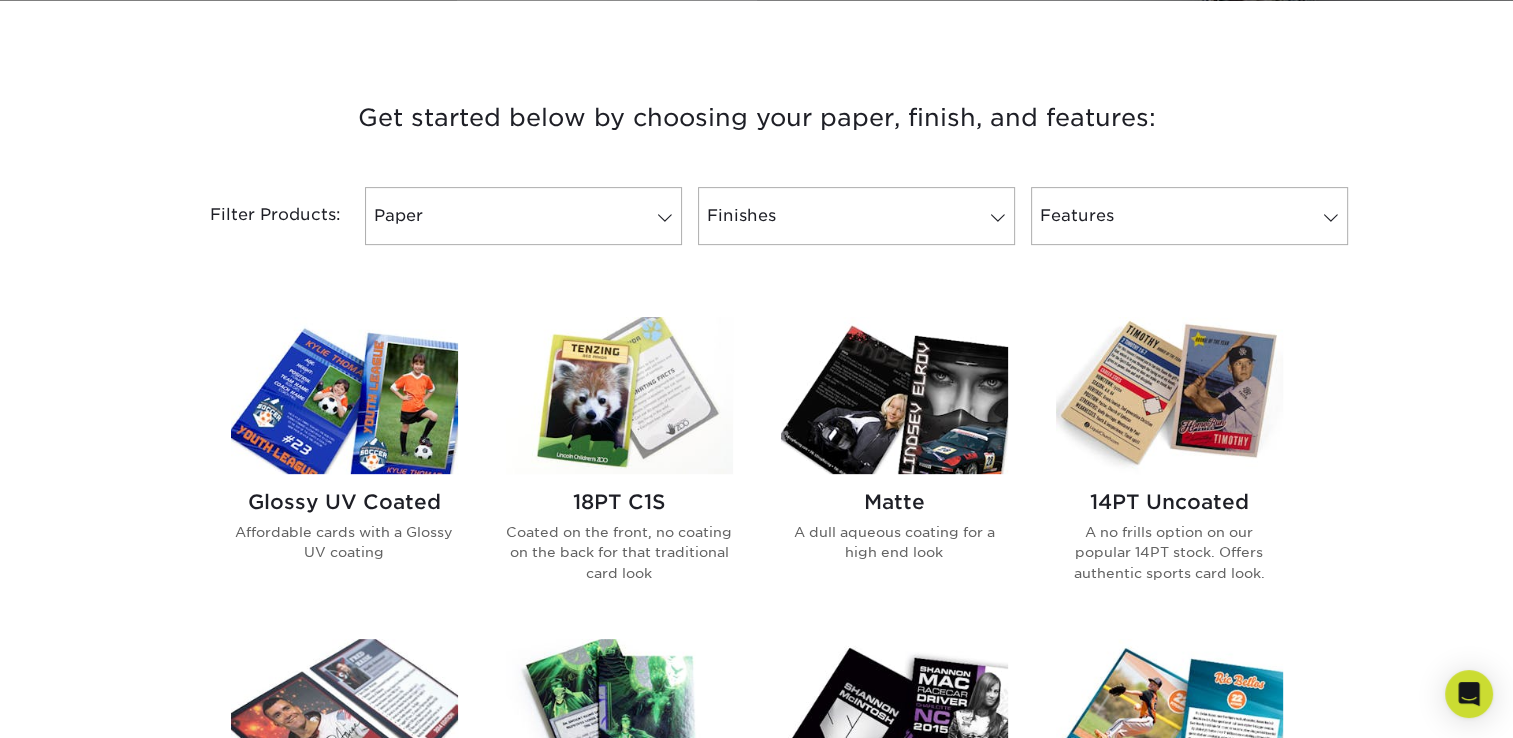 scroll, scrollTop: 695, scrollLeft: 0, axis: vertical 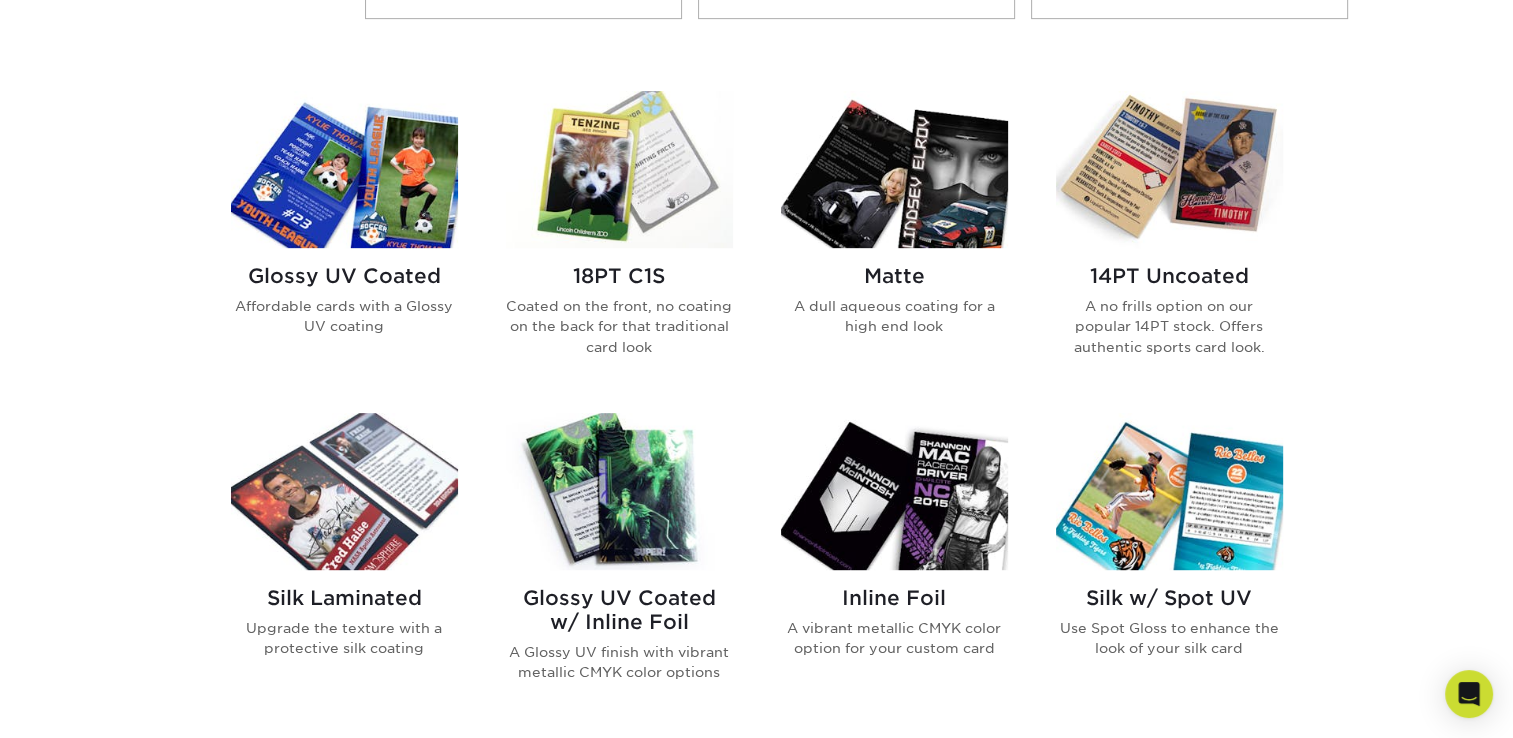 click at bounding box center [344, 169] 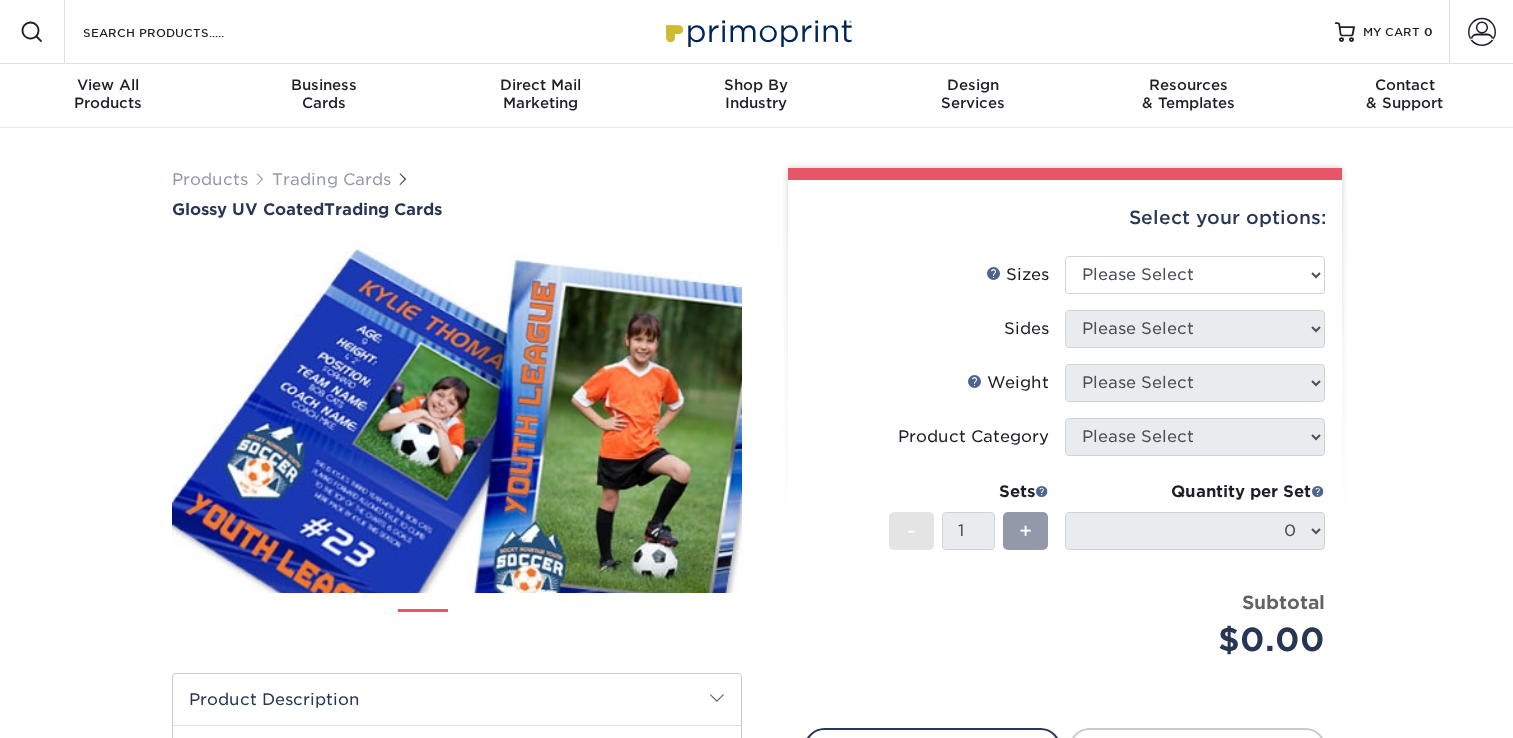 scroll, scrollTop: 0, scrollLeft: 0, axis: both 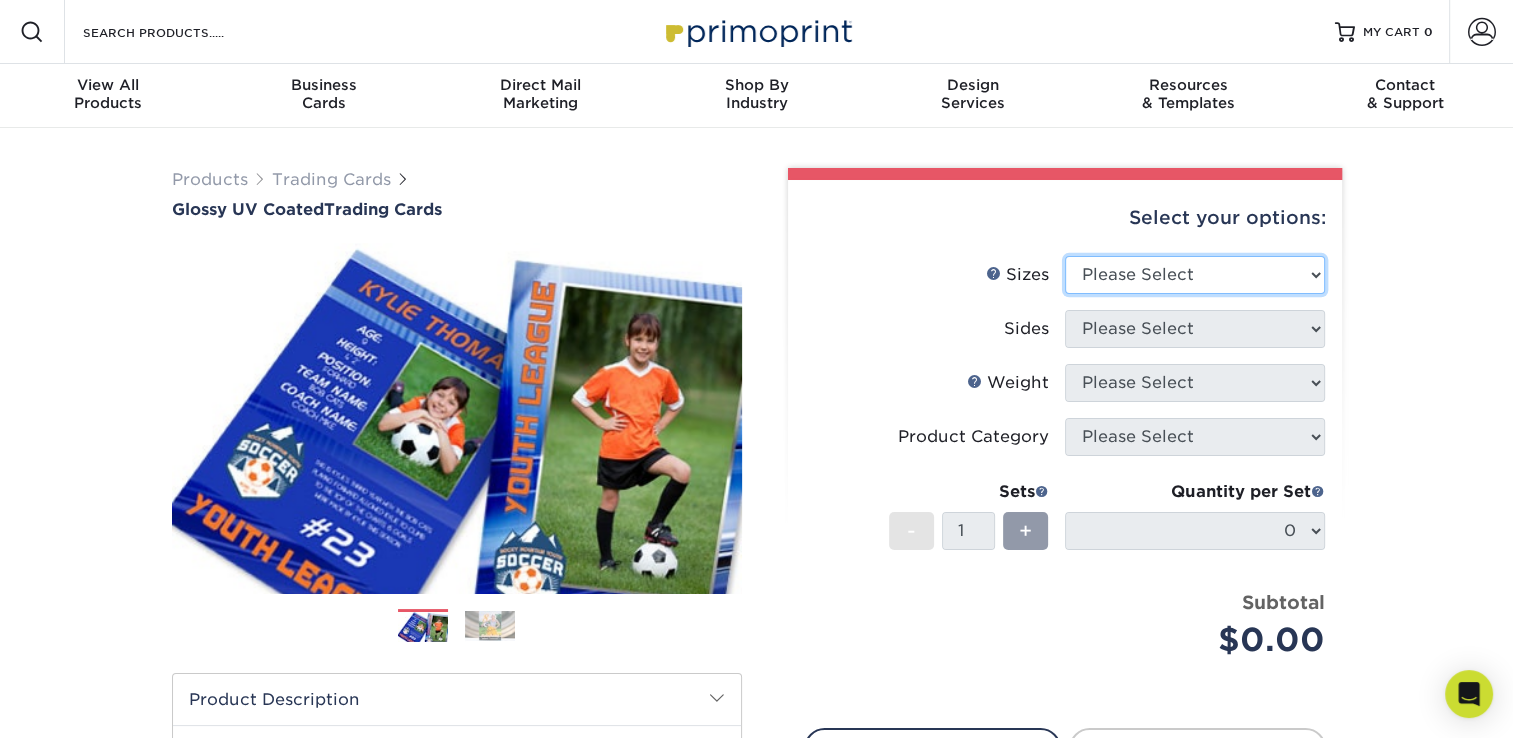 click on "Please Select
2.5" x 3.5"" at bounding box center [1195, 275] 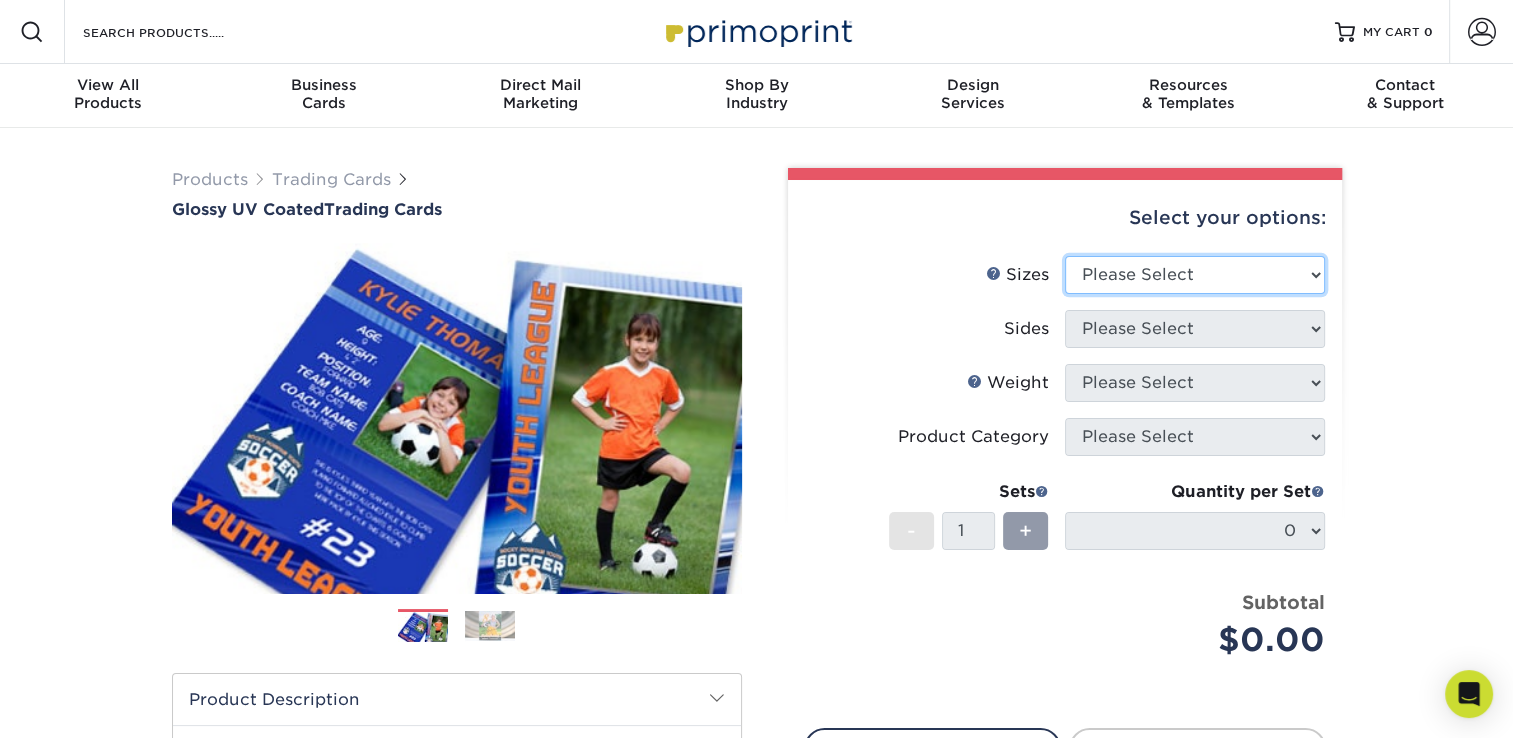 select on "2.50x3.50" 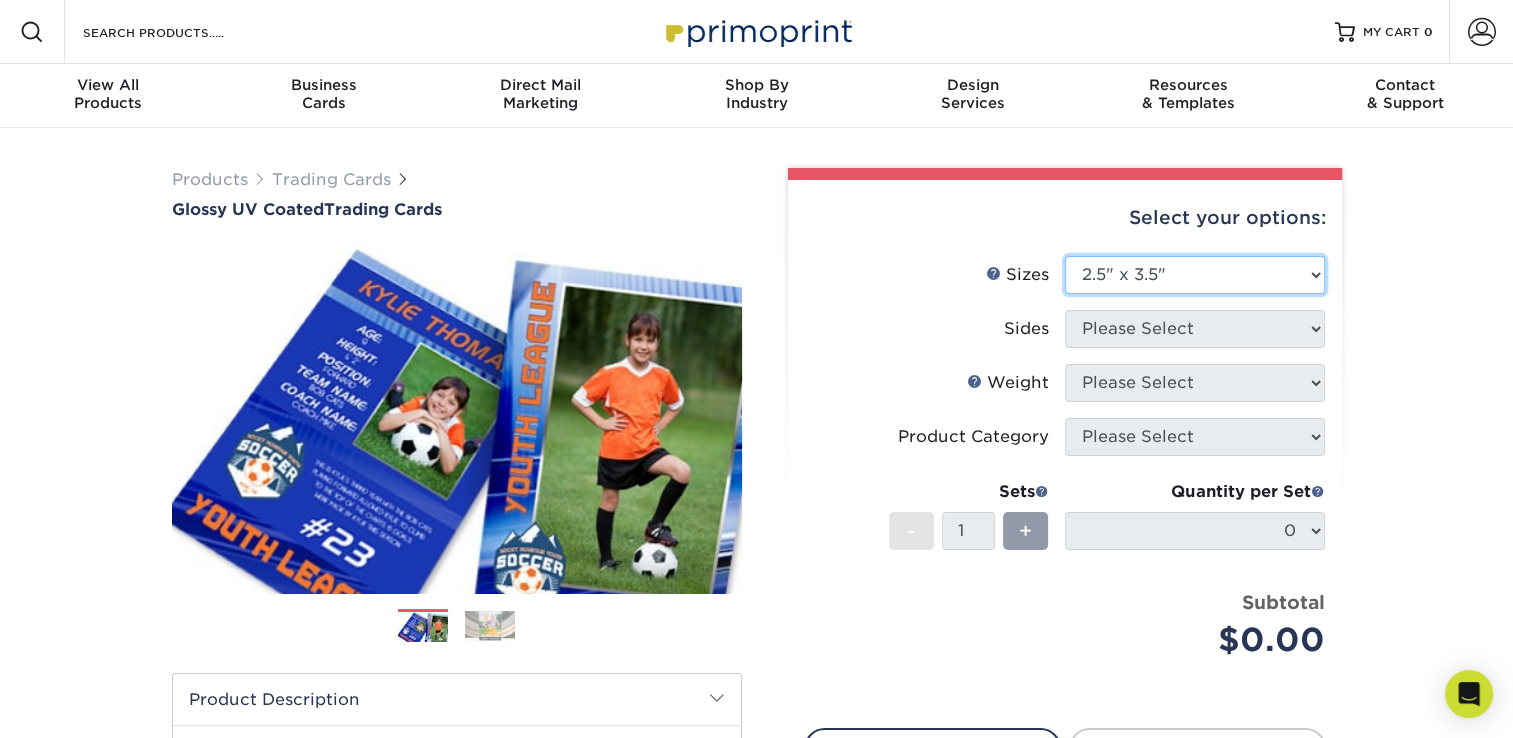 click on "Please Select
2.5" x 3.5"" at bounding box center (1195, 275) 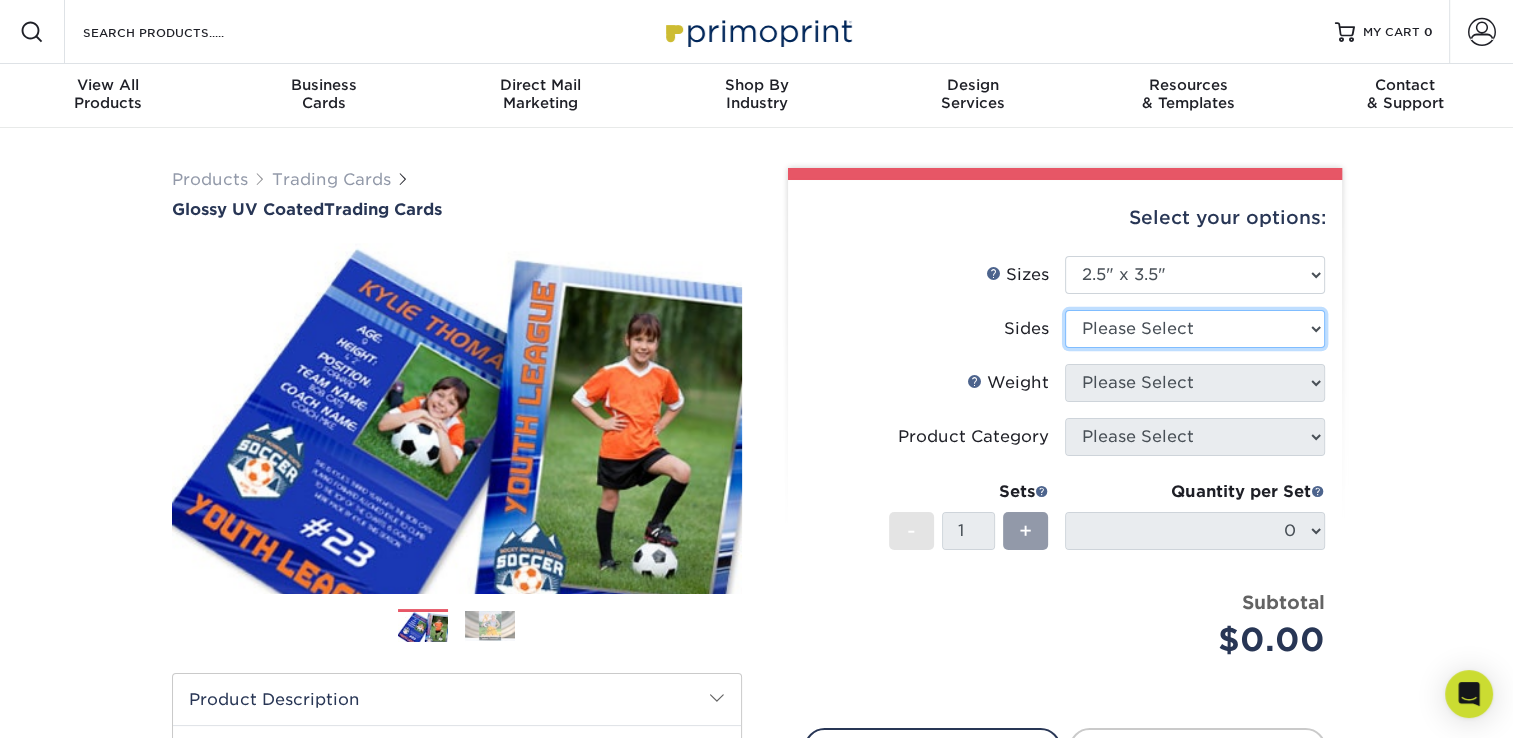click on "Please Select Print Both Sides Print Front Only" at bounding box center [1195, 329] 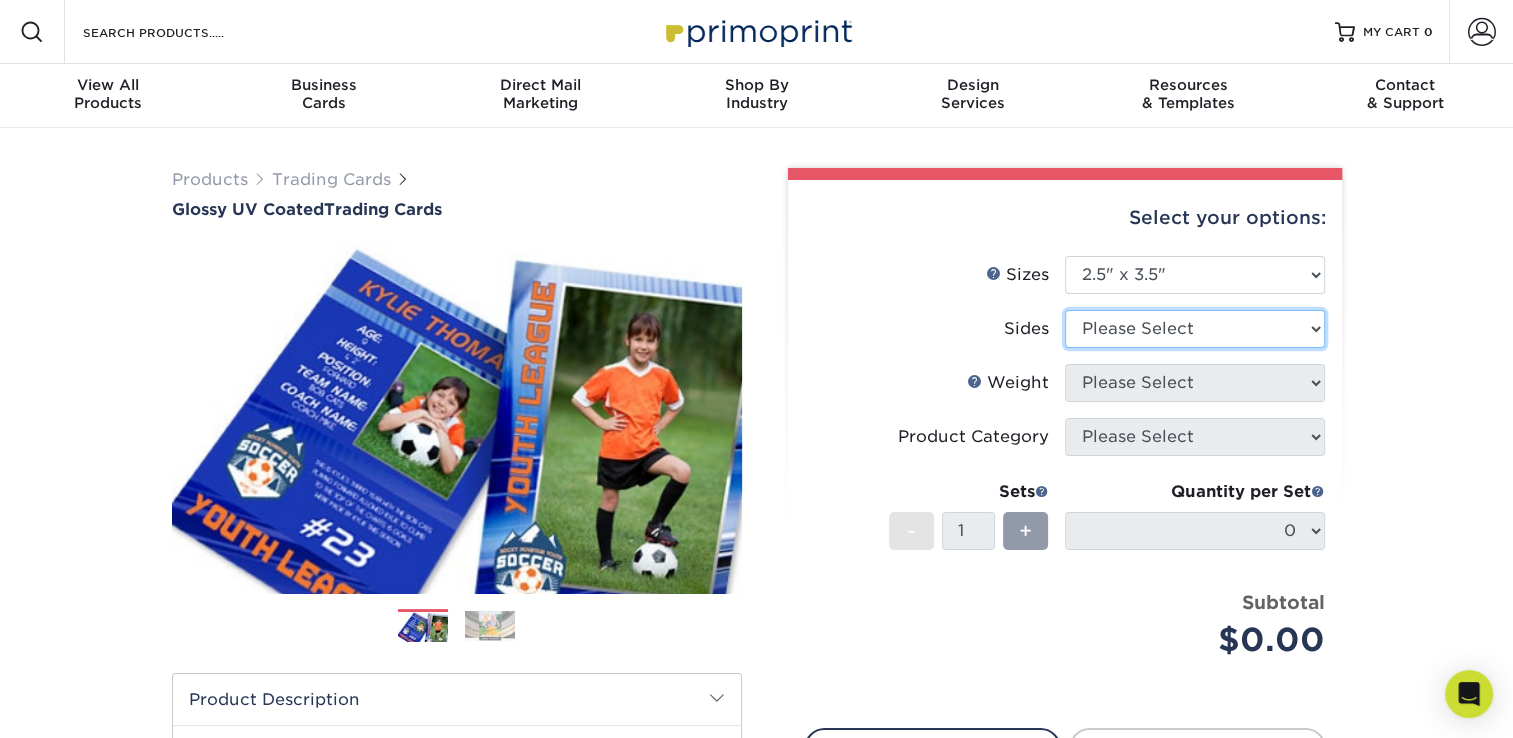 select on "13abbda7-1d64-4f25-8bb2-c179b224825d" 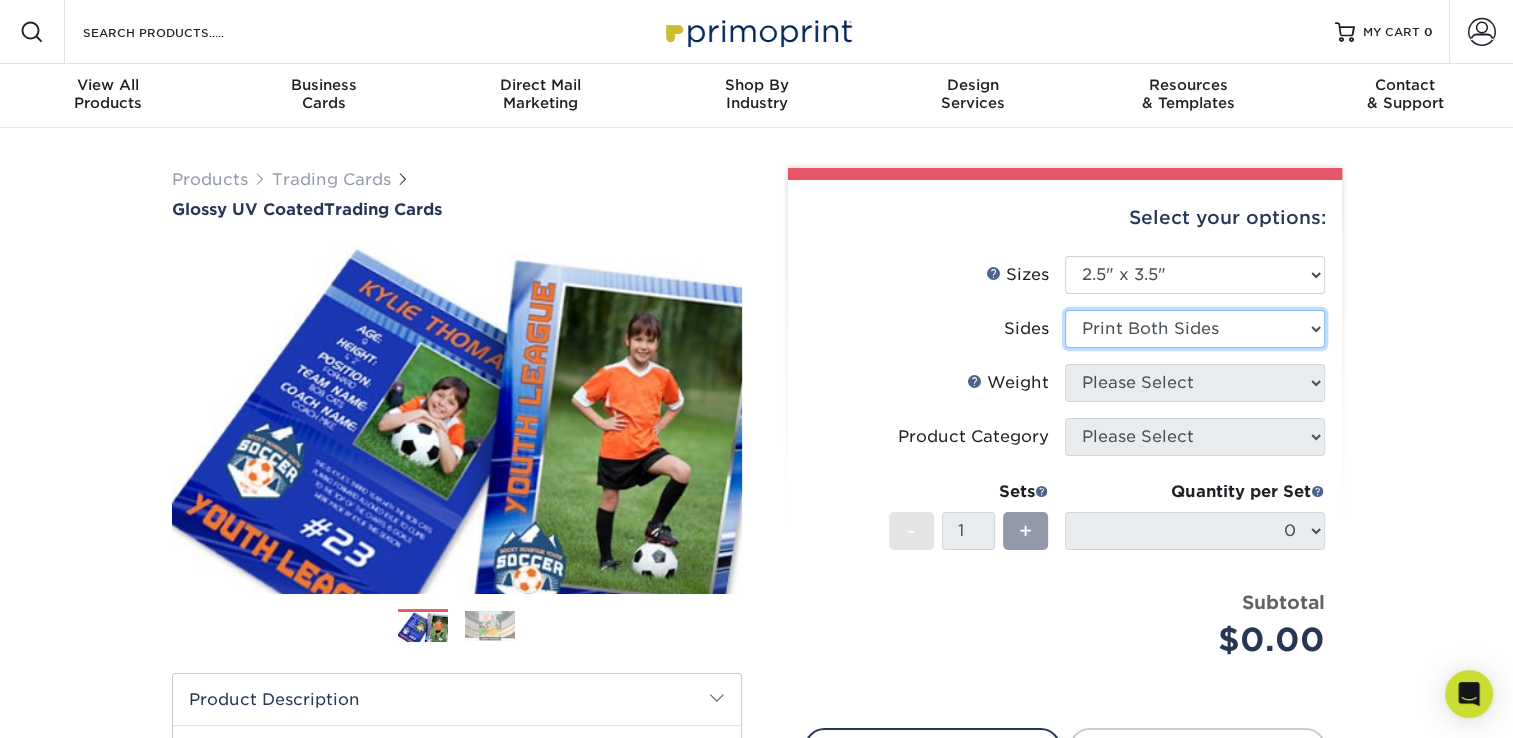 click on "Please Select Print Both Sides Print Front Only" at bounding box center [1195, 329] 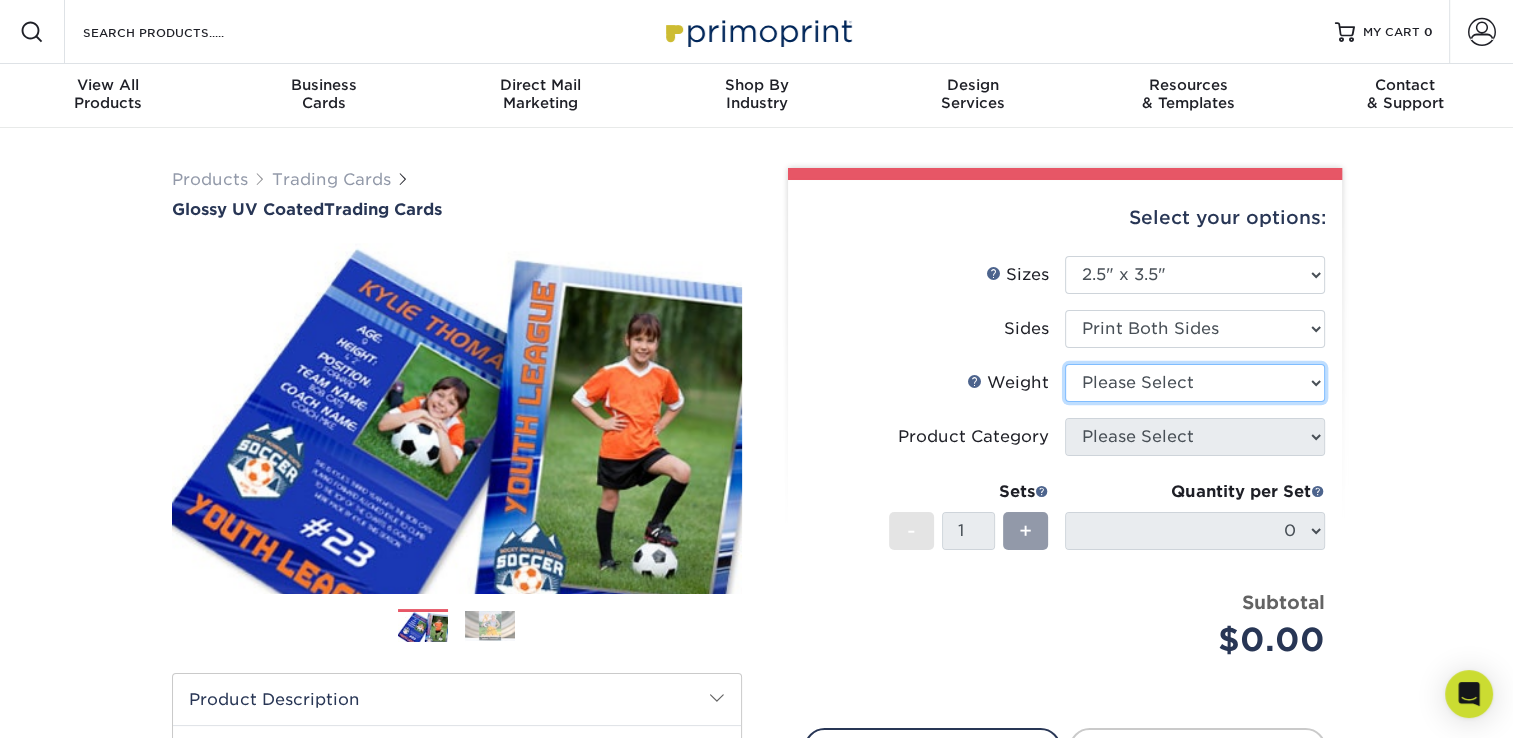 click on "Please Select 16PT 14PT 18PT C1S" at bounding box center (1195, 383) 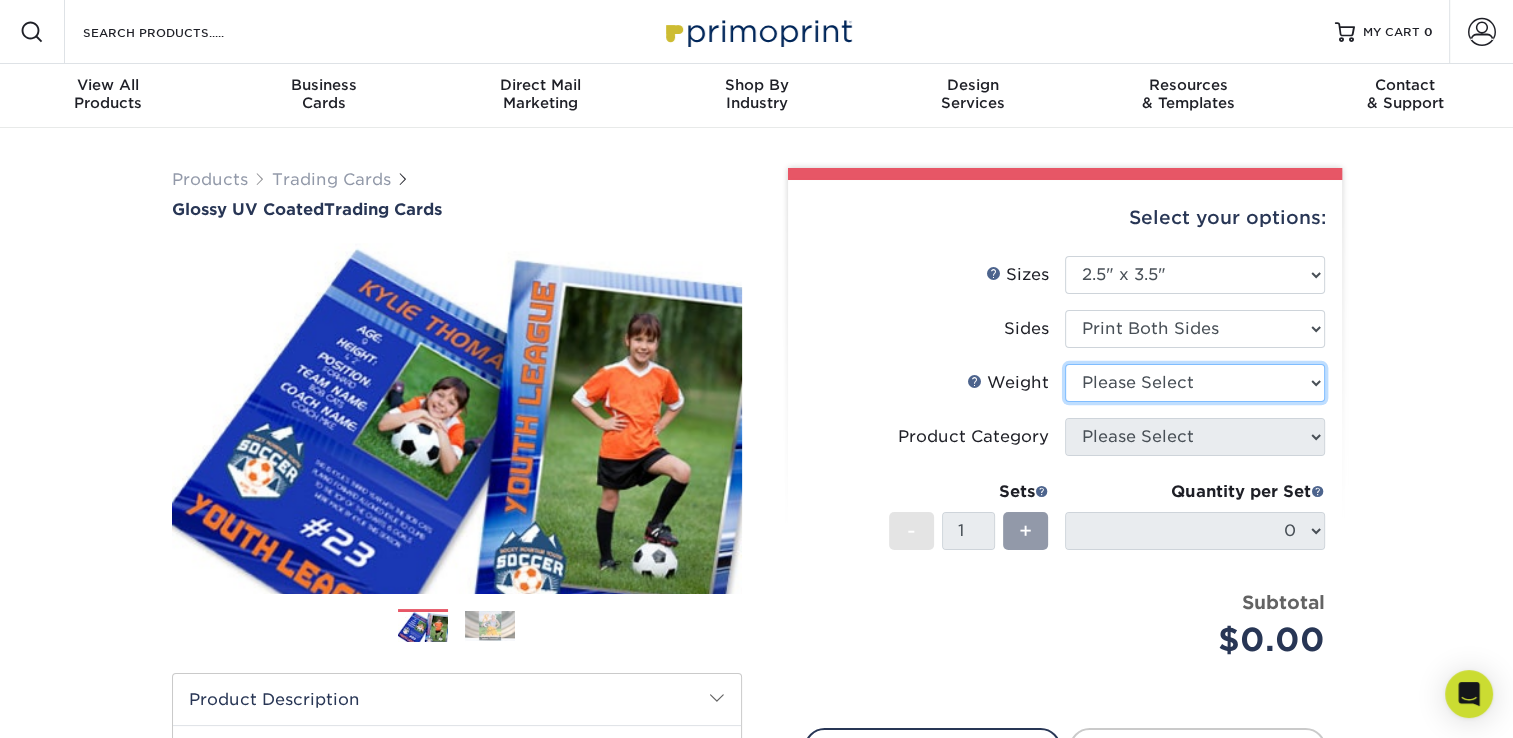 select on "16PT" 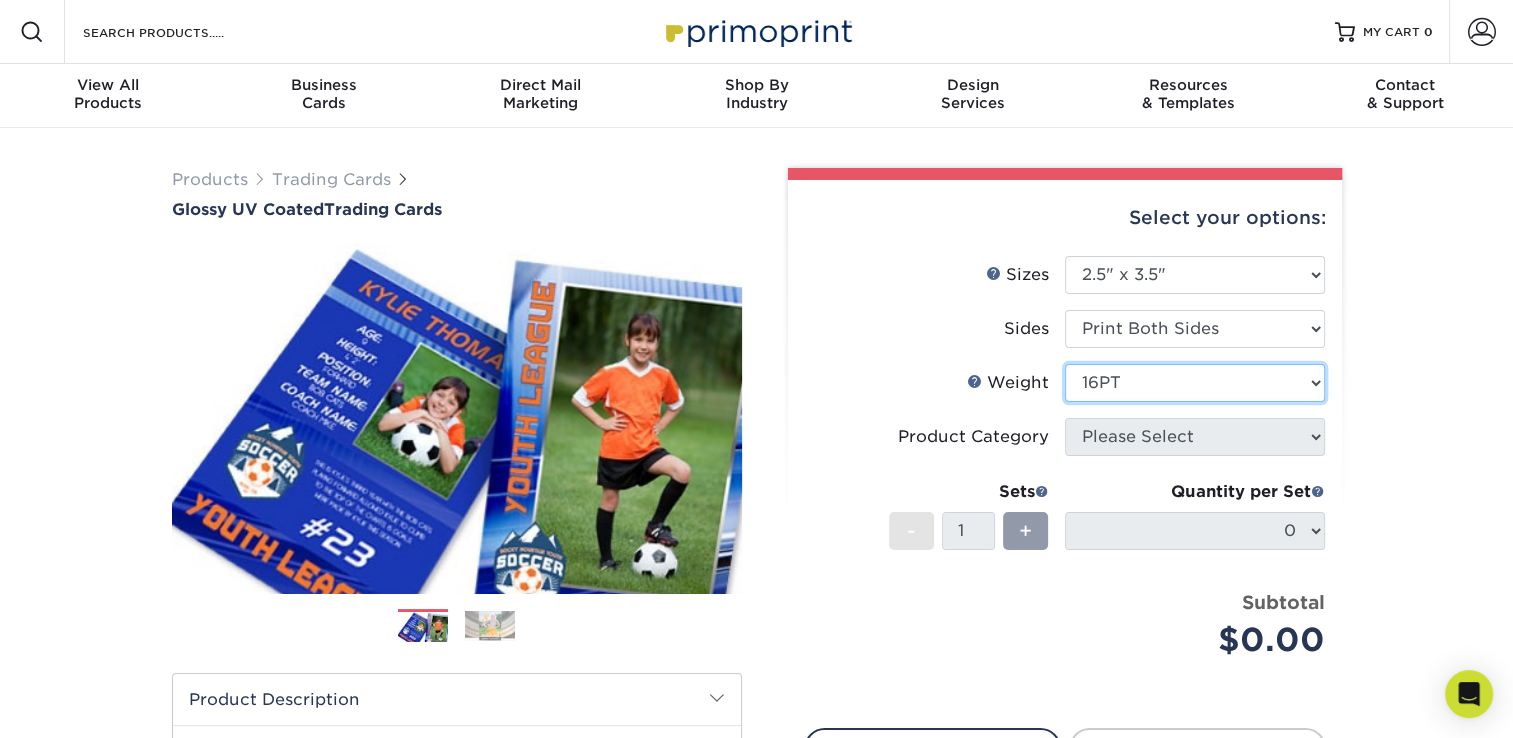 click on "Please Select 16PT 14PT 18PT C1S" at bounding box center (1195, 383) 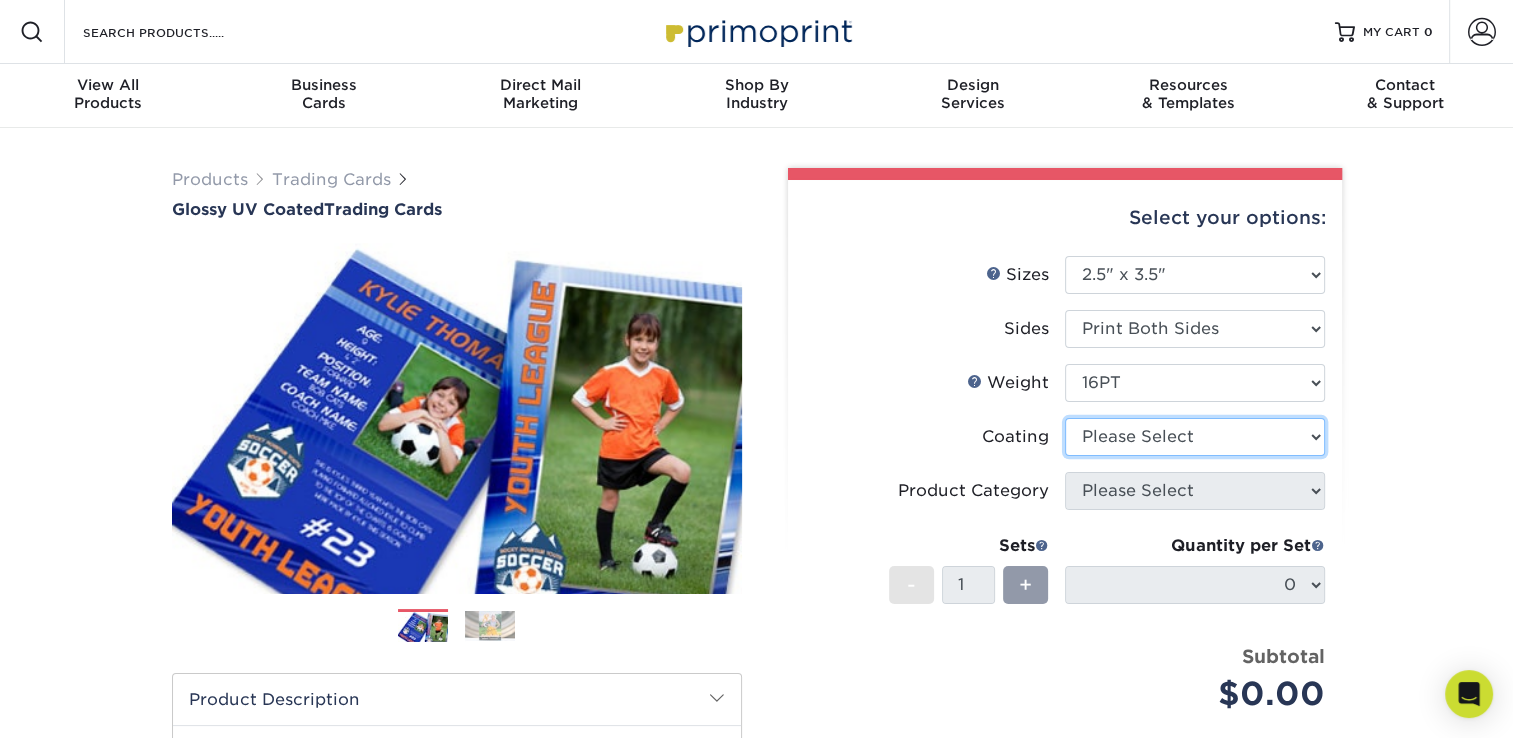click at bounding box center [1195, 437] 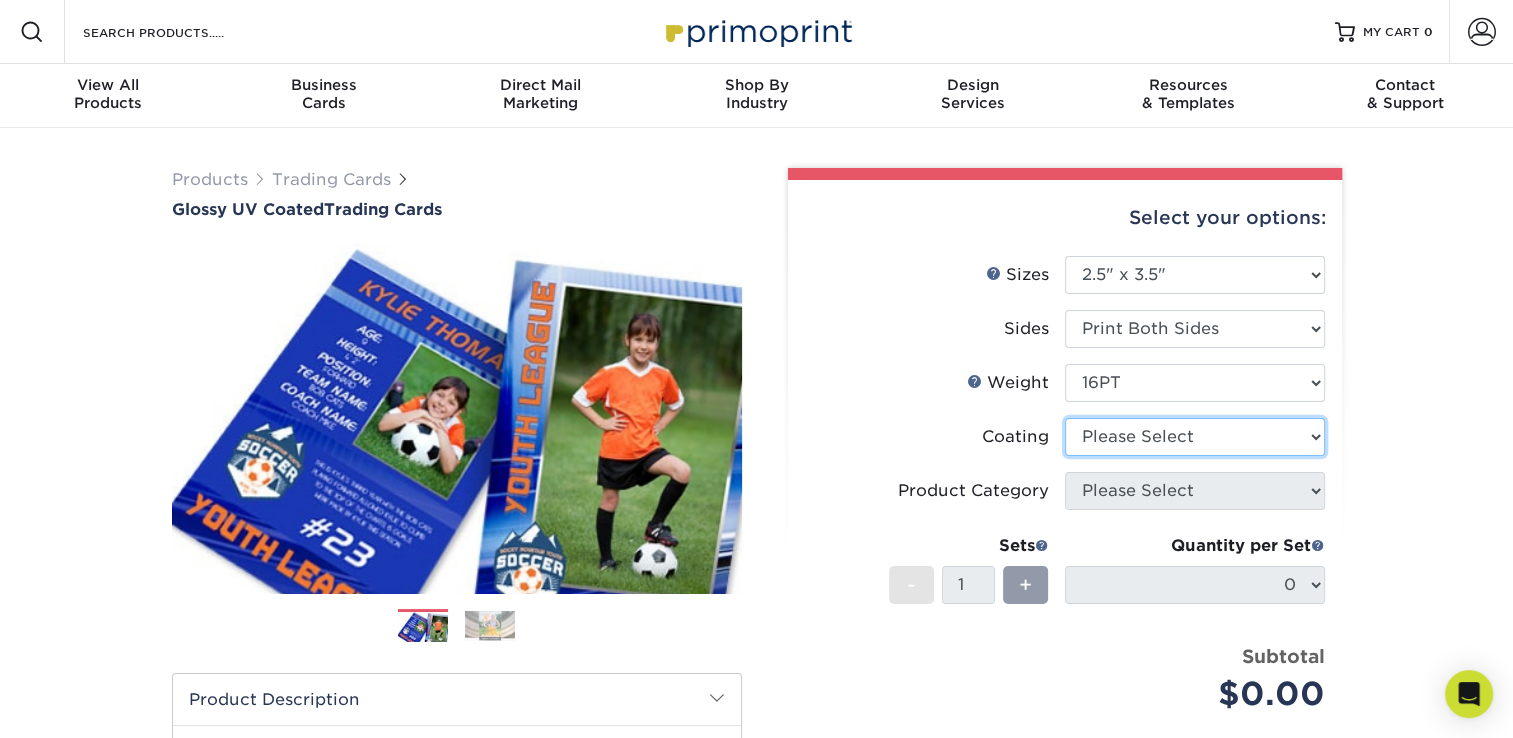 select on "ae367451-b2b8-45df-a344-0f05b6a12993" 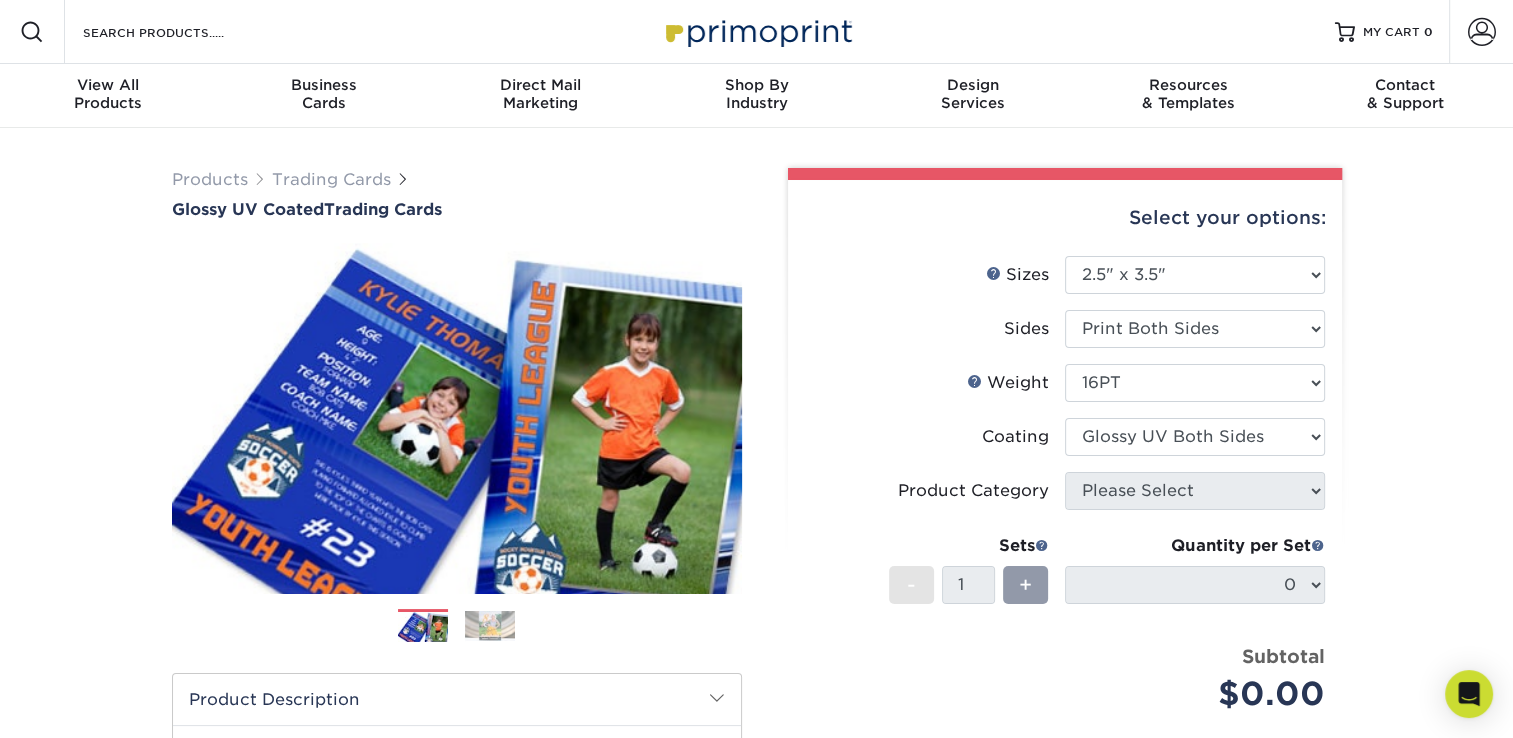 click at bounding box center (1195, 437) 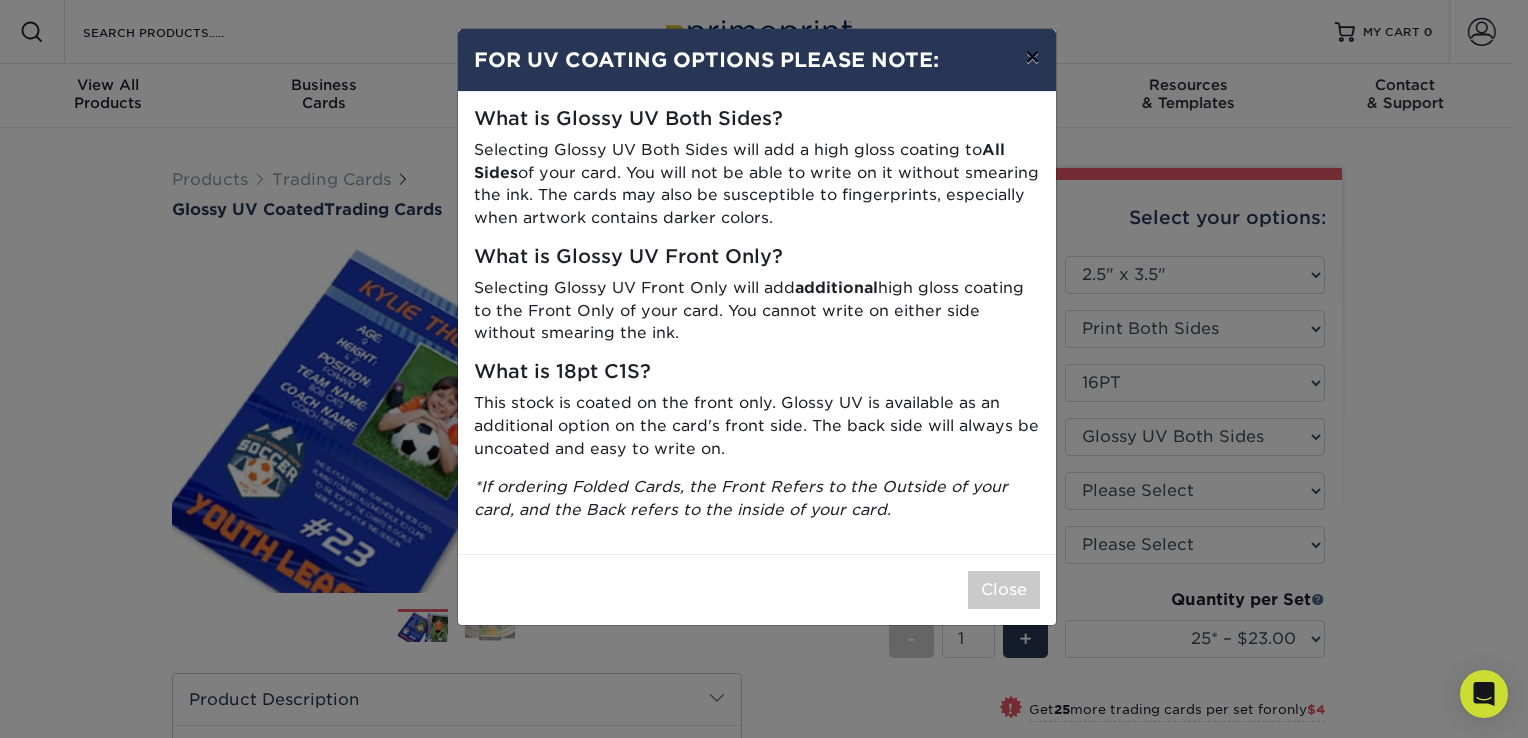 click on "×" at bounding box center (1032, 57) 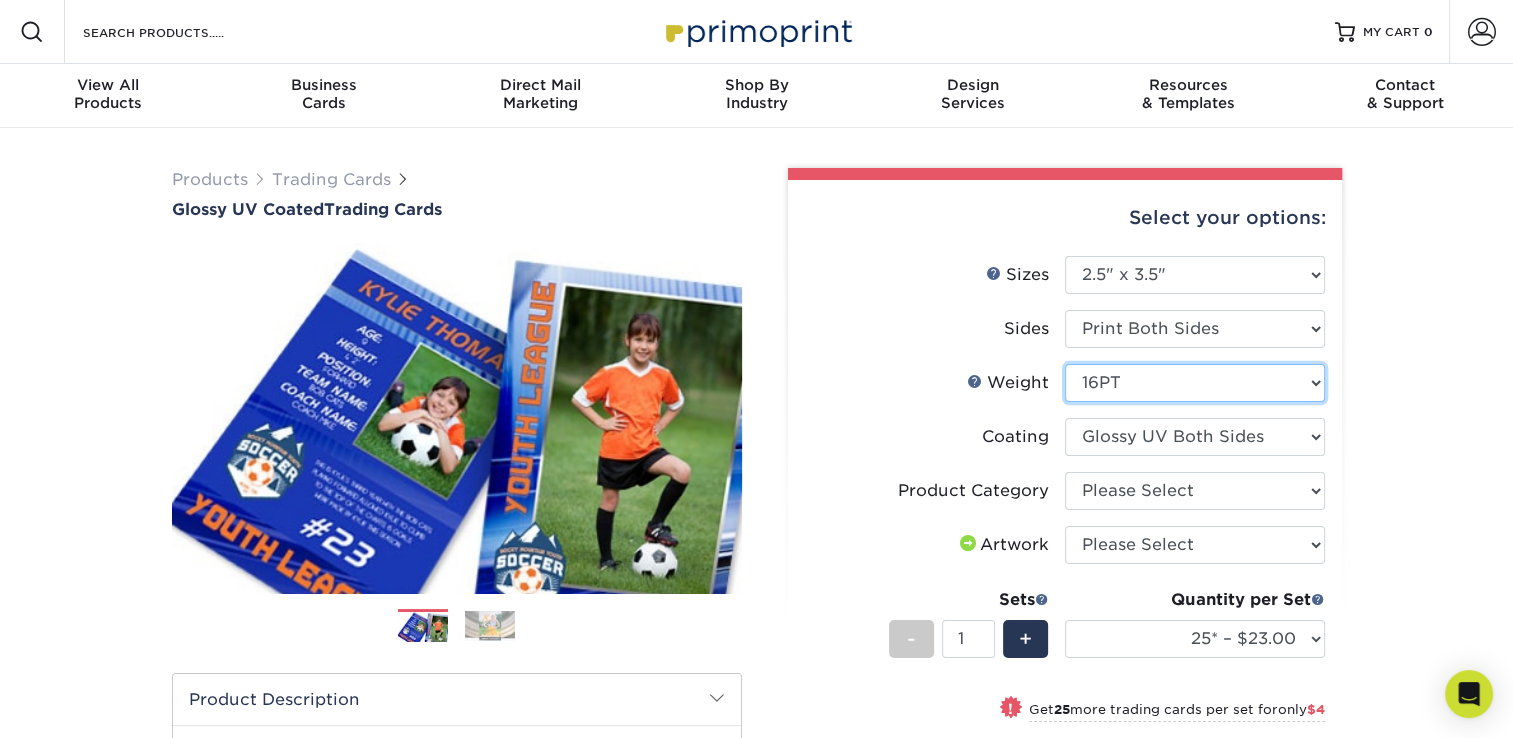 click on "Please Select 16PT 14PT 18PT C1S" at bounding box center (1195, 383) 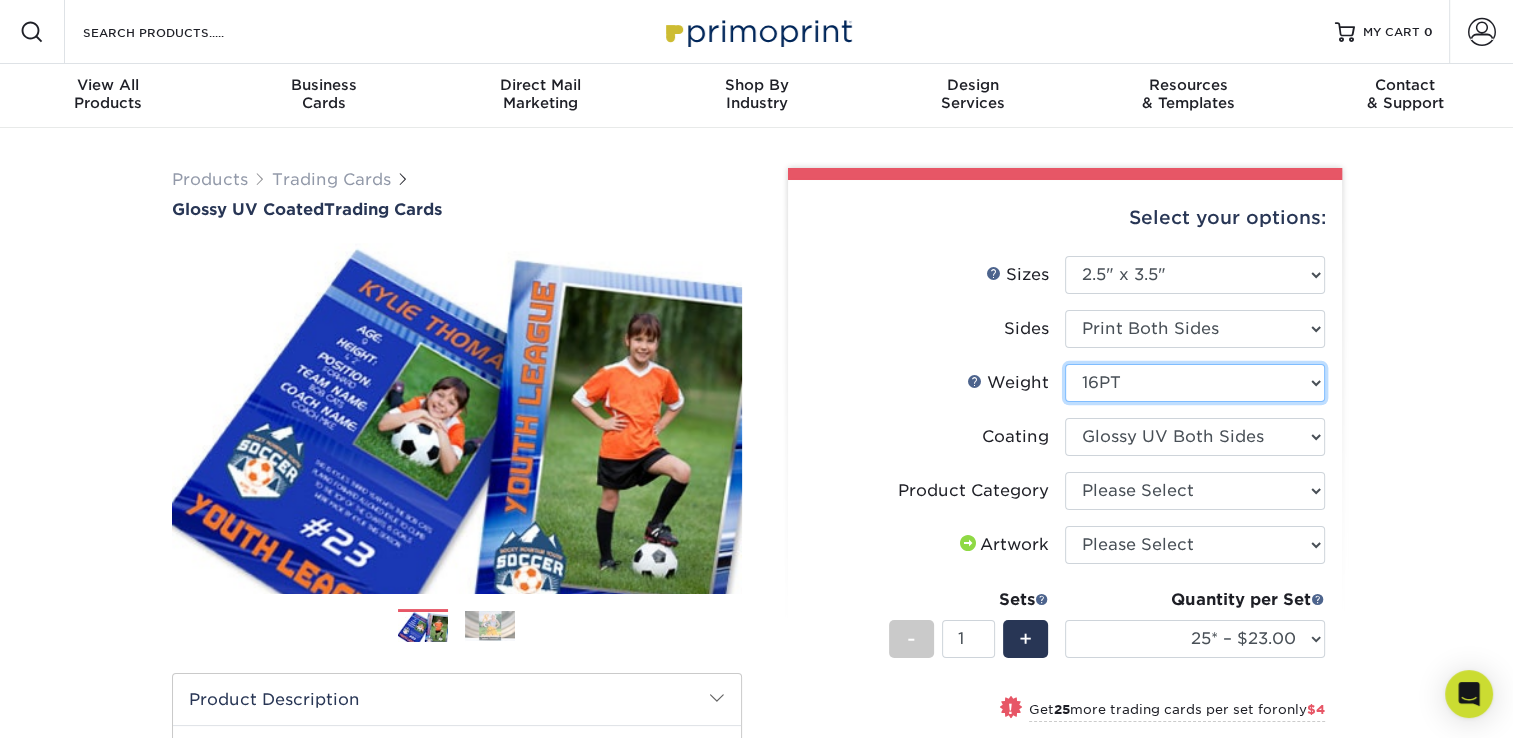 select on "18PTC1S" 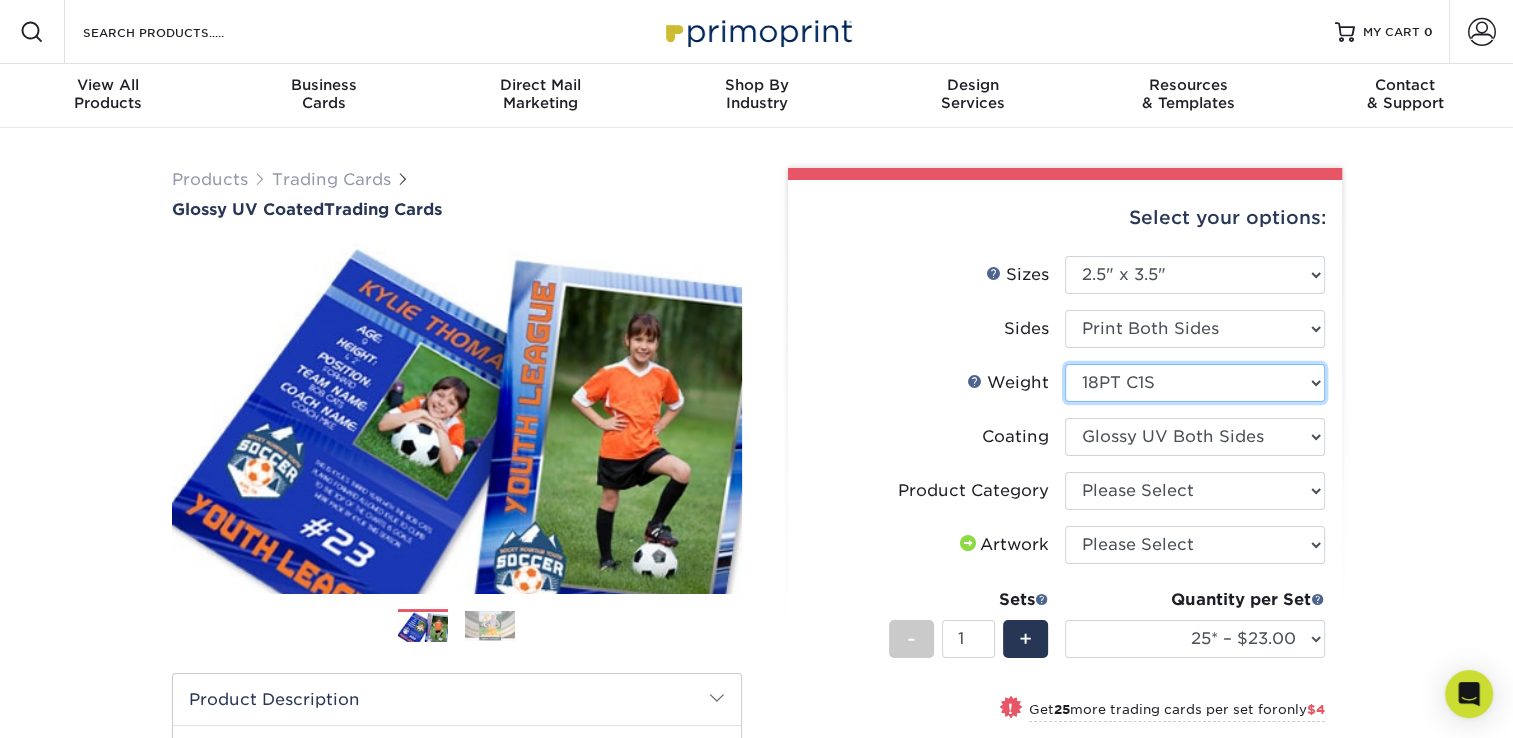 click on "Please Select 16PT 14PT 18PT C1S" at bounding box center [1195, 383] 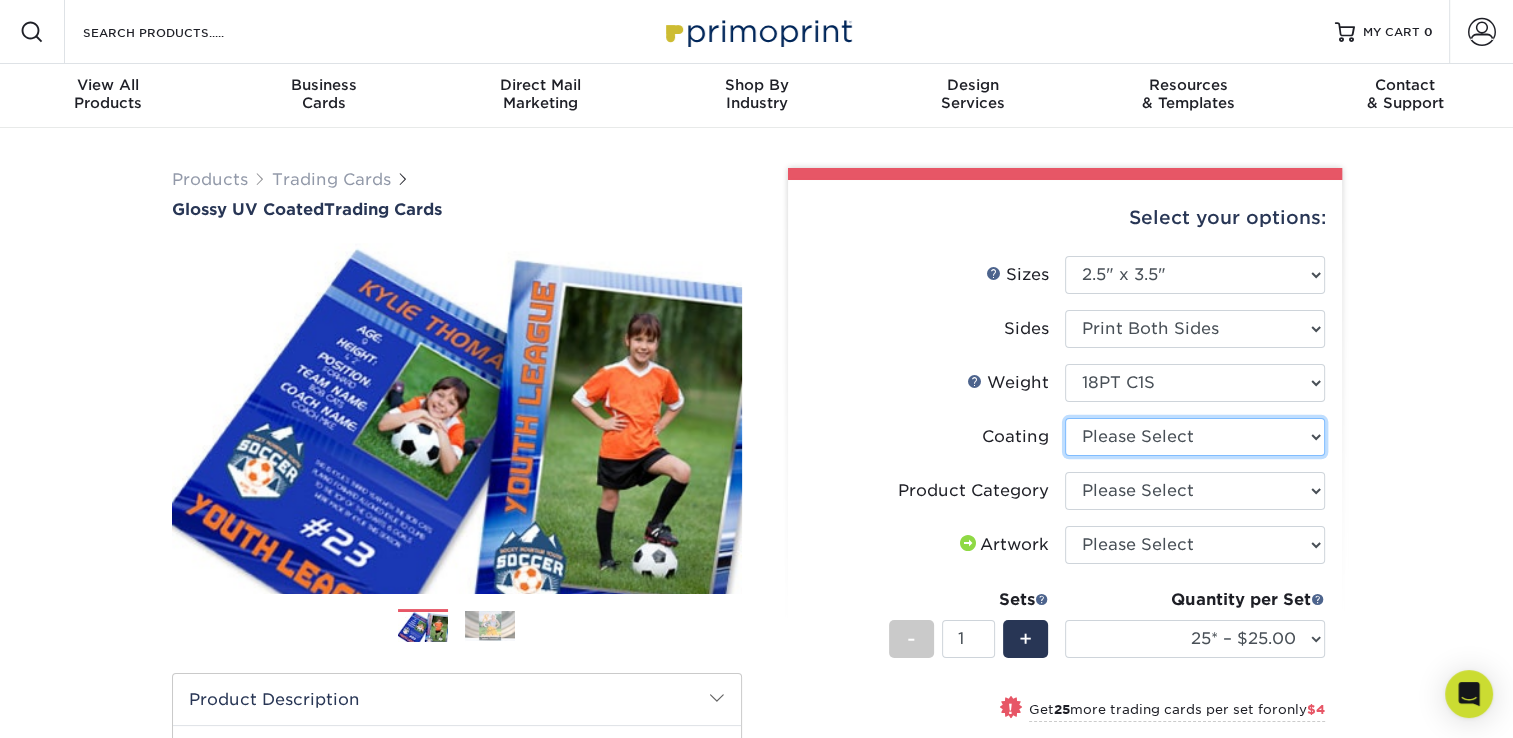 click at bounding box center [1195, 437] 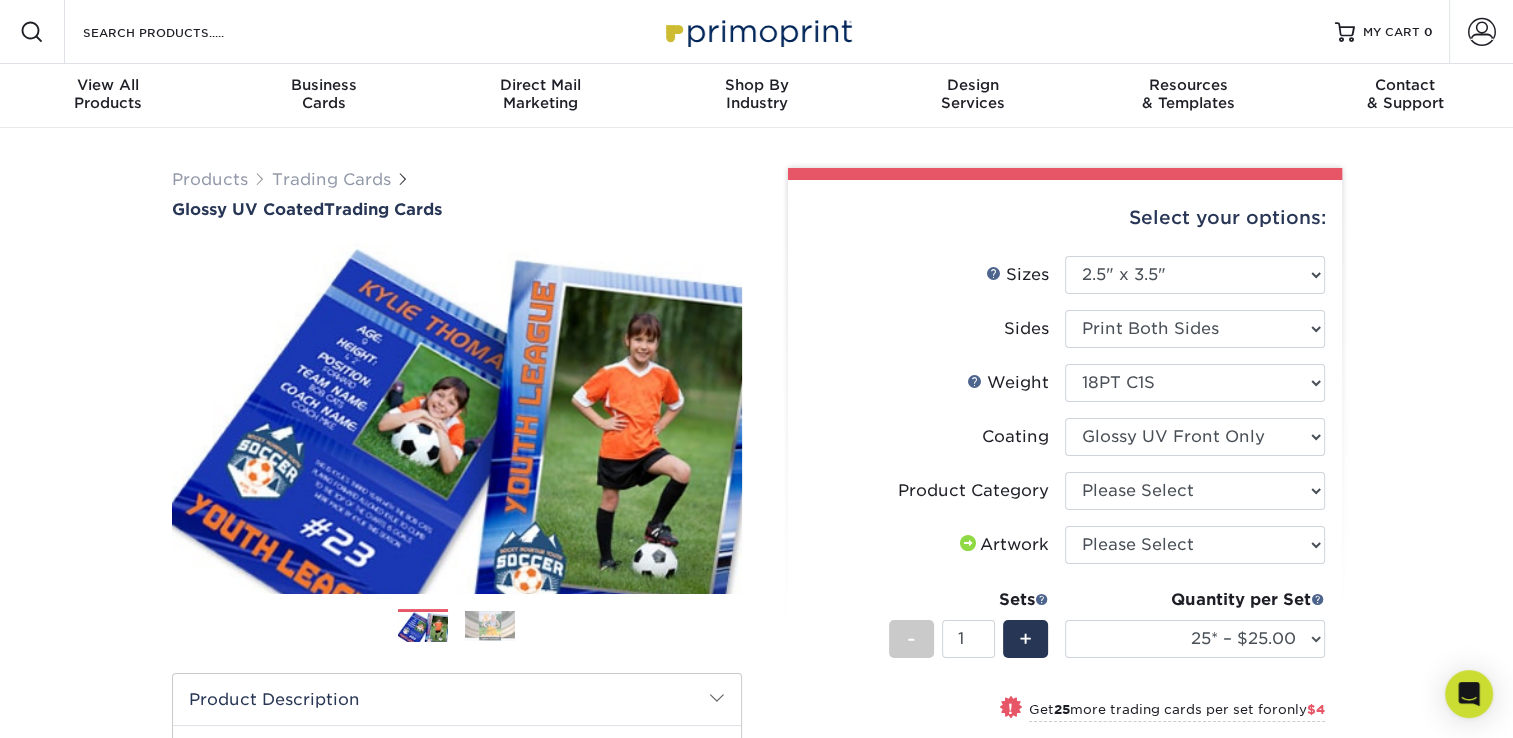click at bounding box center [1195, 437] 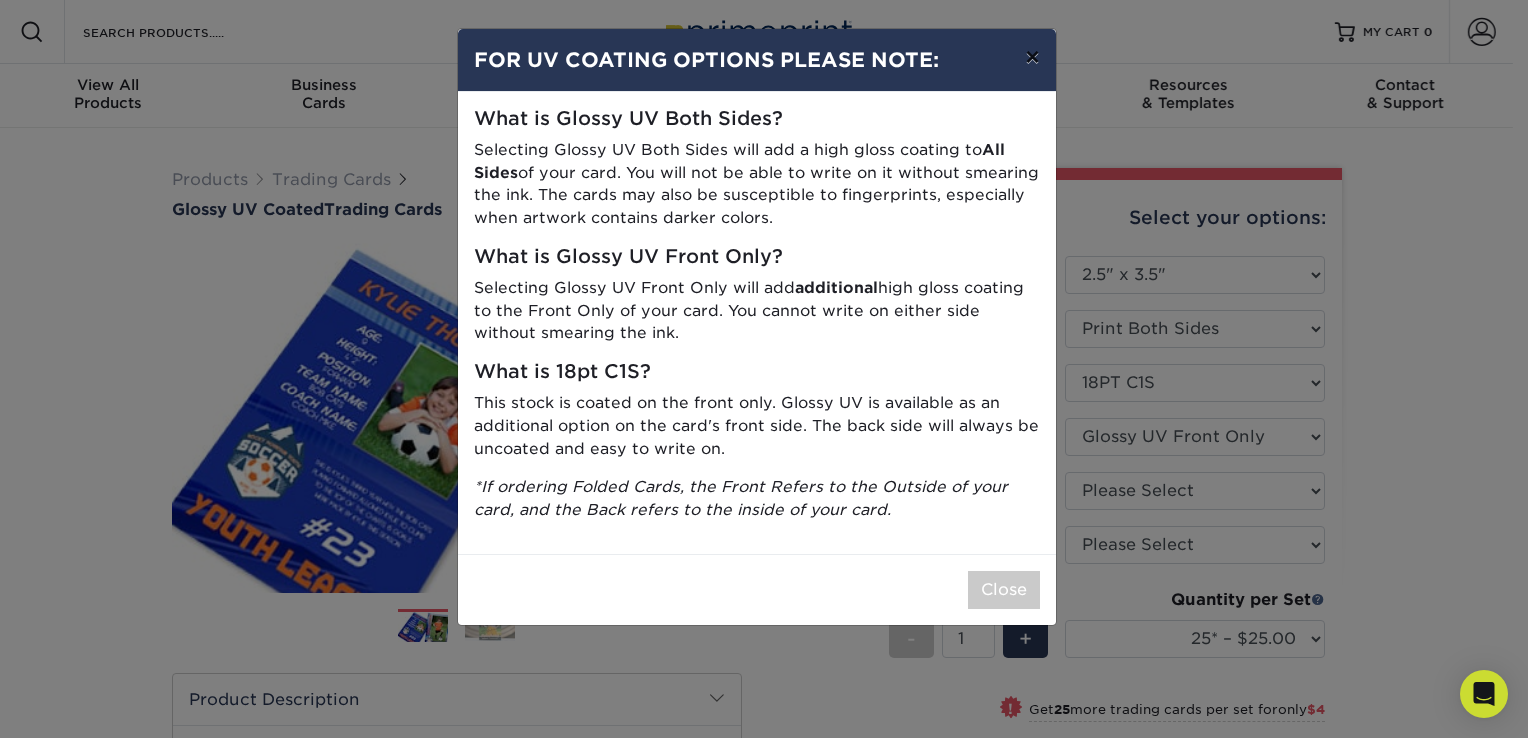 click on "×" at bounding box center [1032, 57] 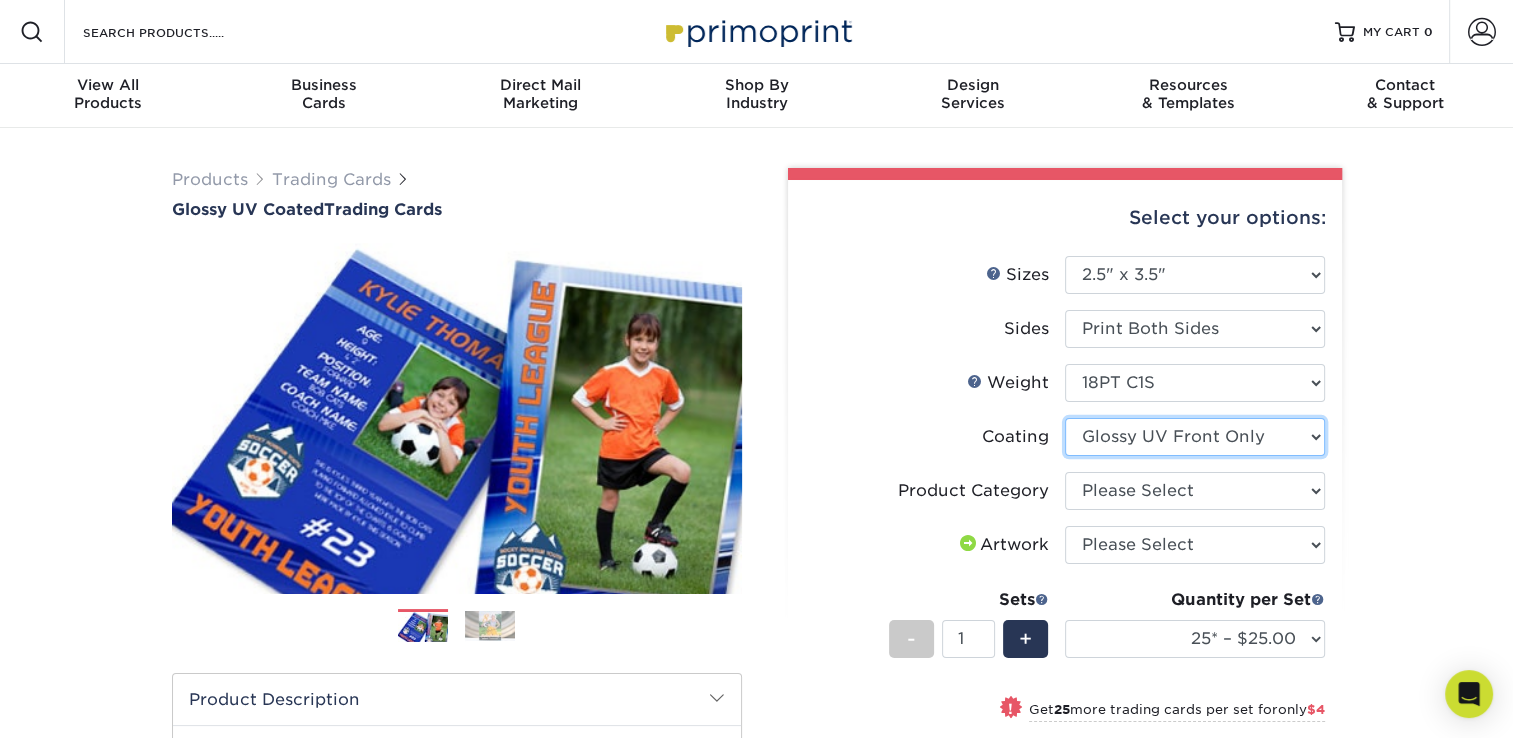 click at bounding box center (1195, 437) 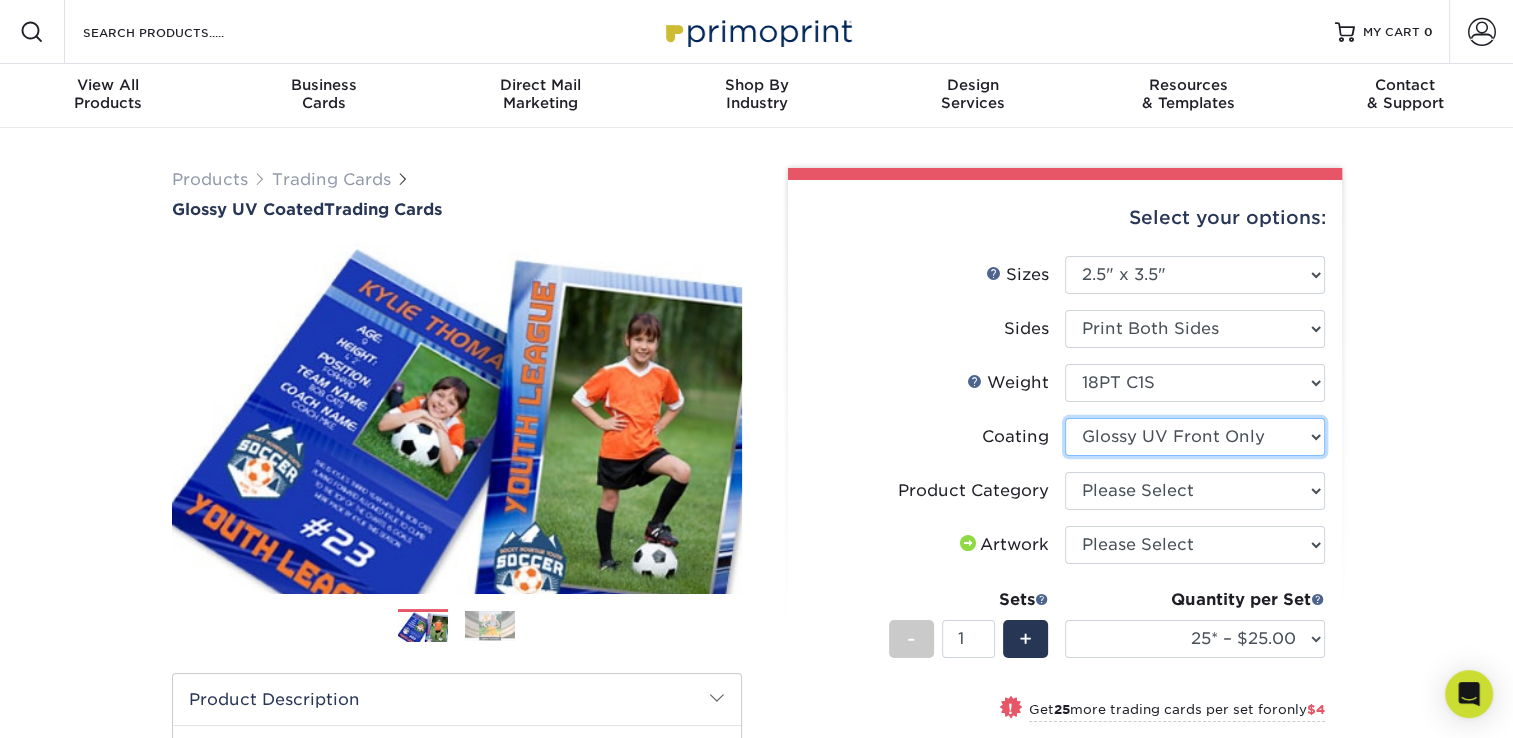 select on "-1" 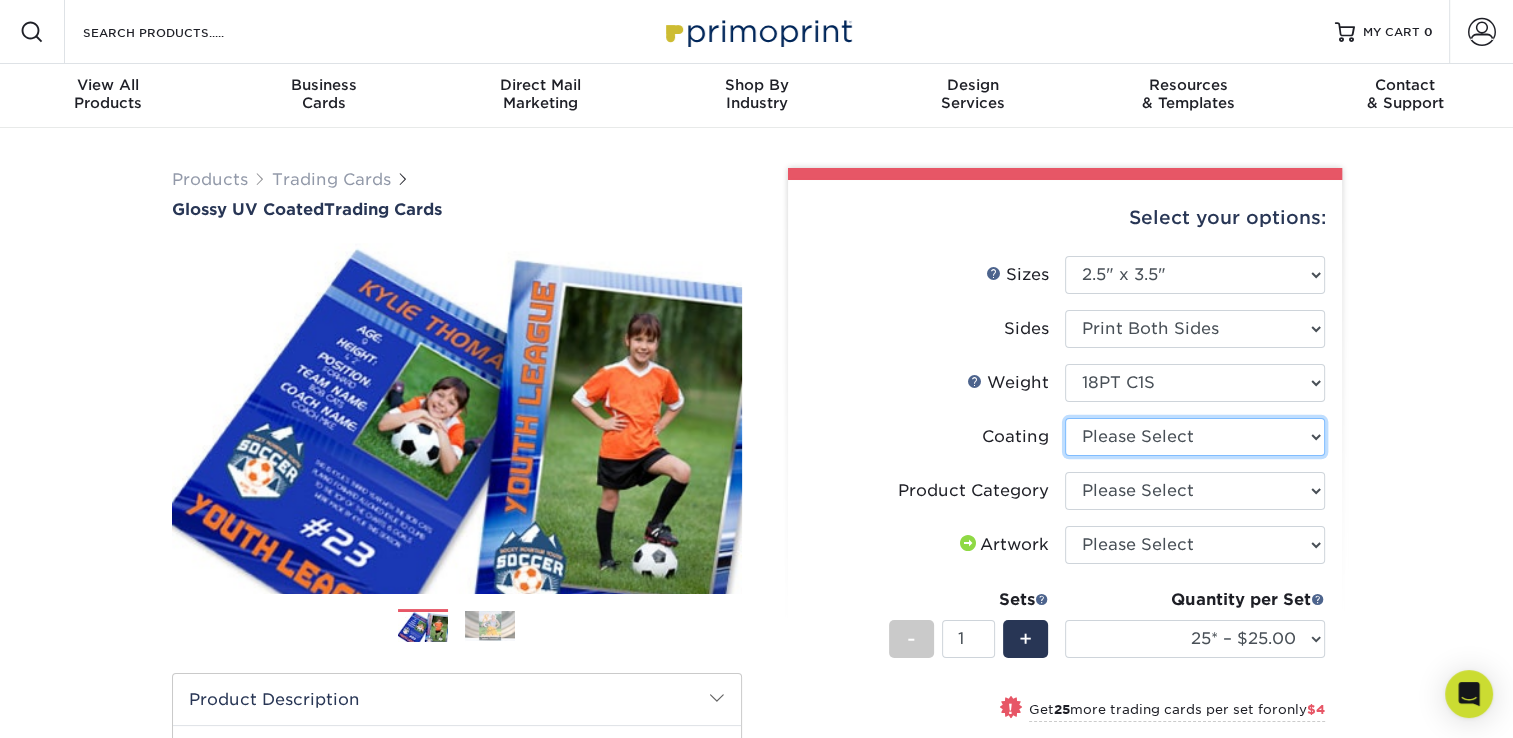 click at bounding box center (1195, 437) 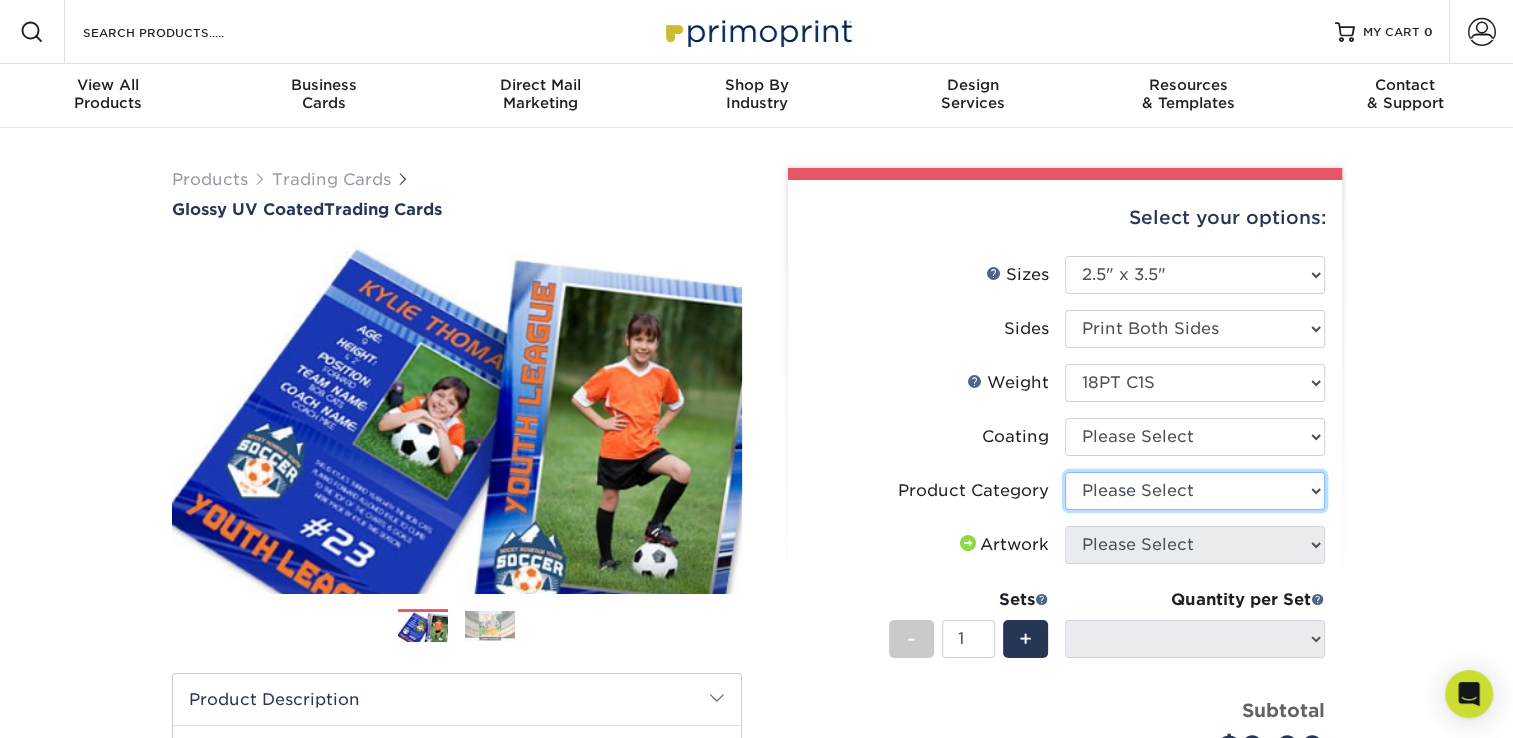 click on "Please Select Trading Cards" at bounding box center [1195, 491] 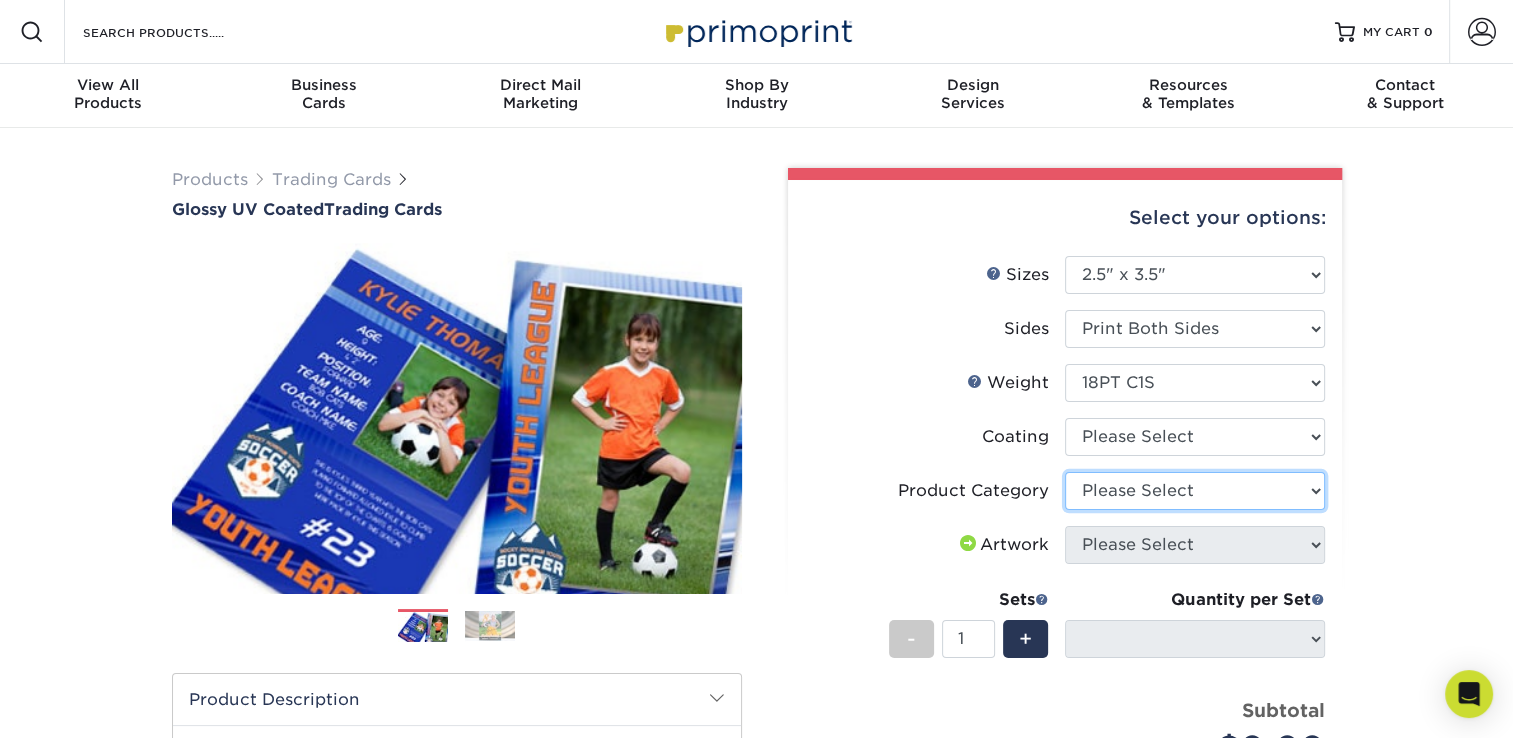 select on "c2f9bce9-36c2-409d-b101-c29d9d031e18" 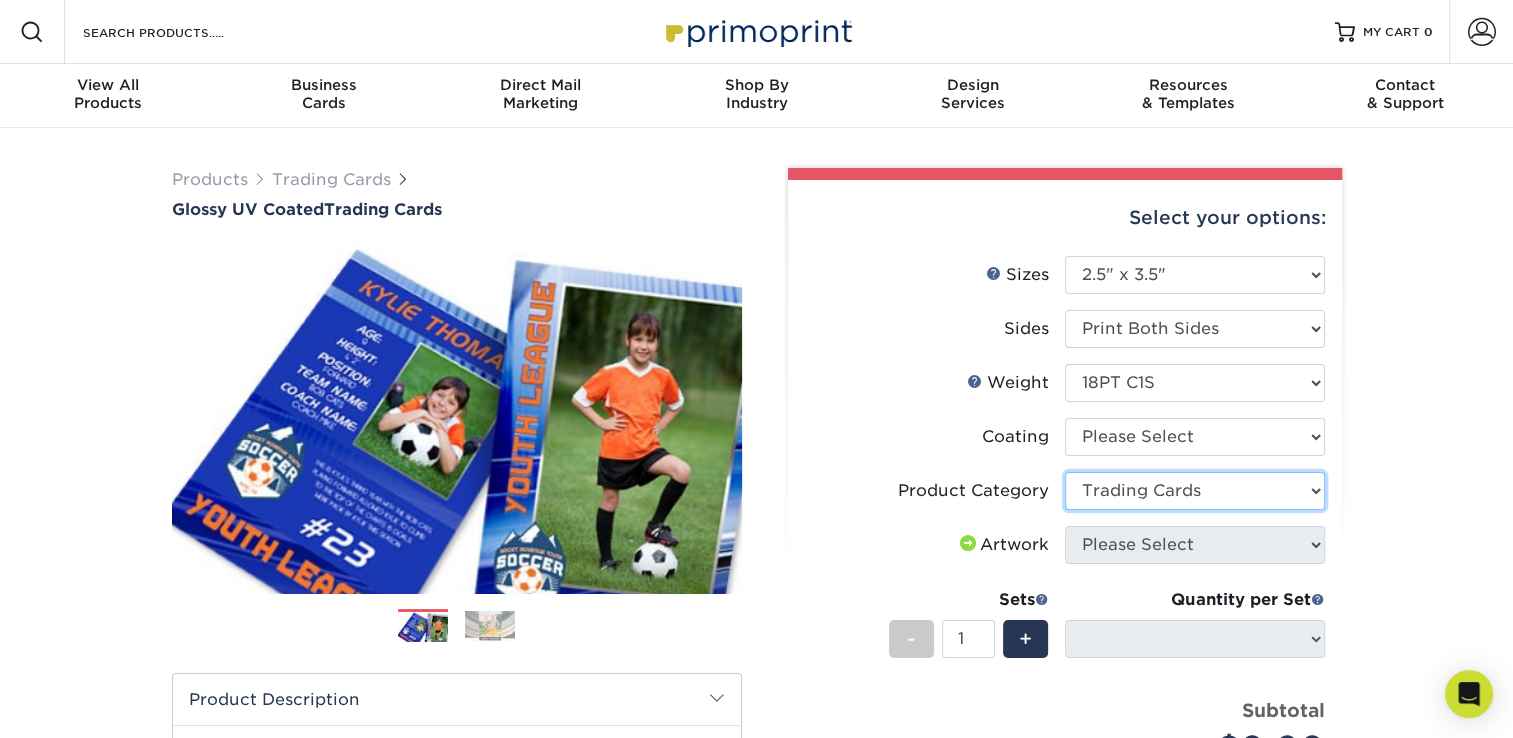 click on "Please Select Trading Cards" at bounding box center [1195, 491] 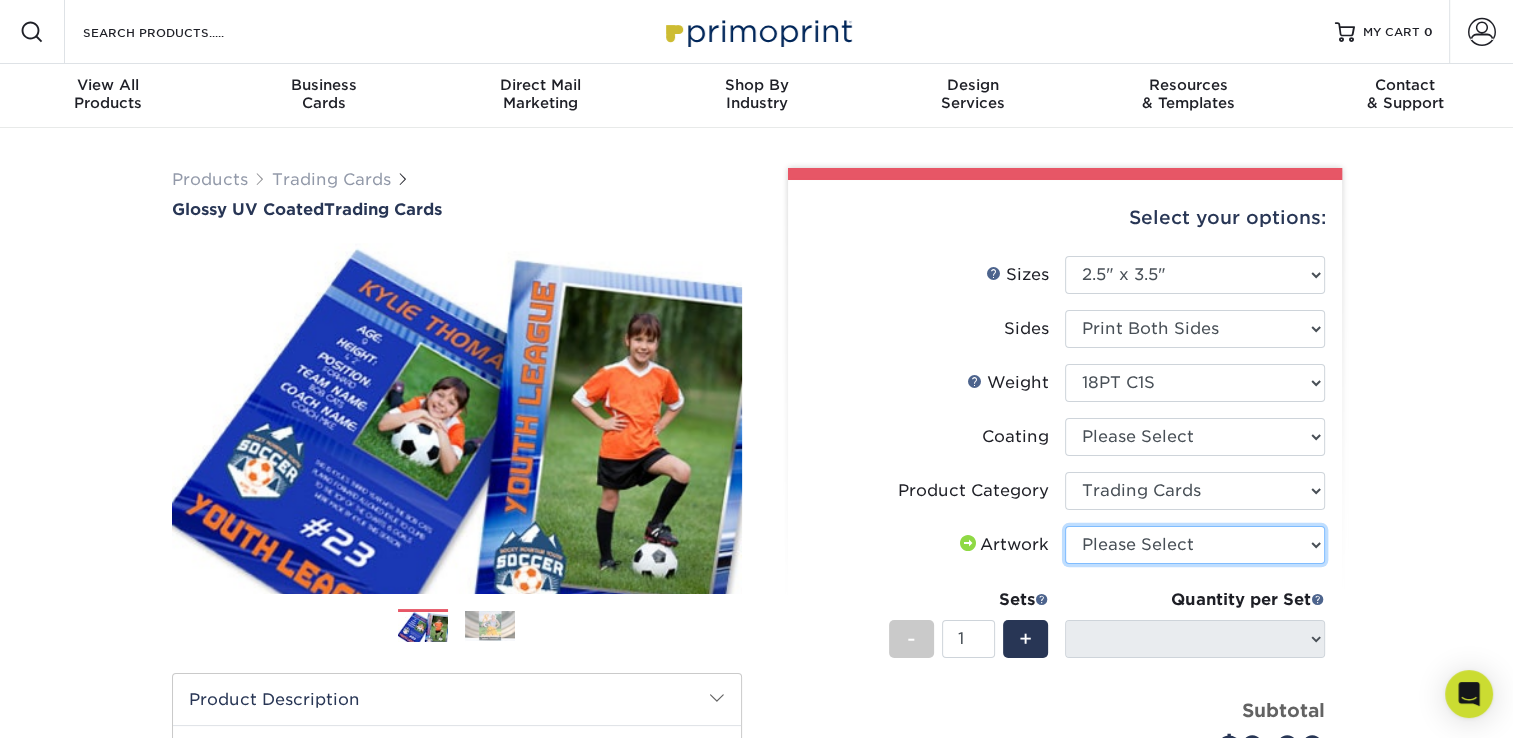 click on "Please Select I will upload files I need a design - $100" at bounding box center [1195, 545] 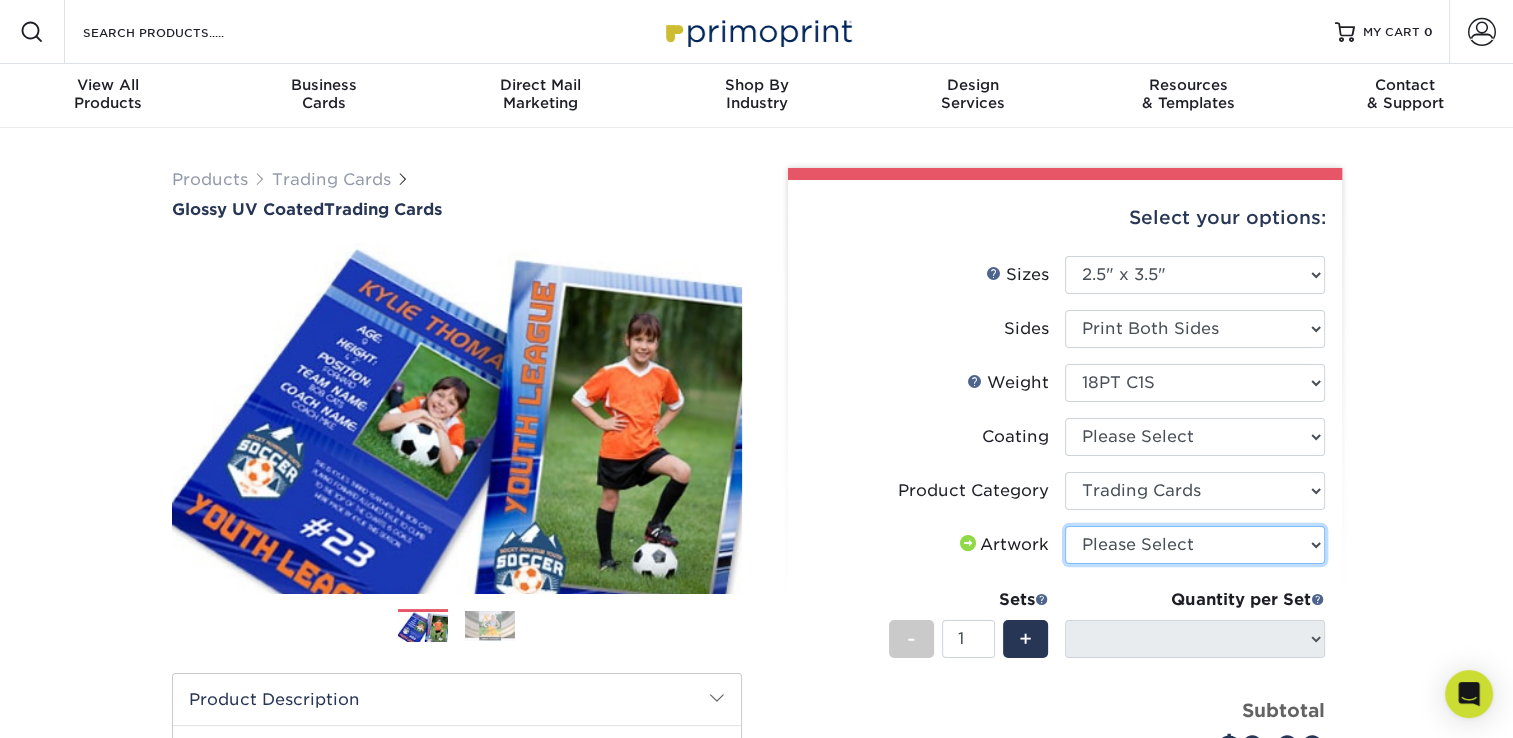 select on "upload" 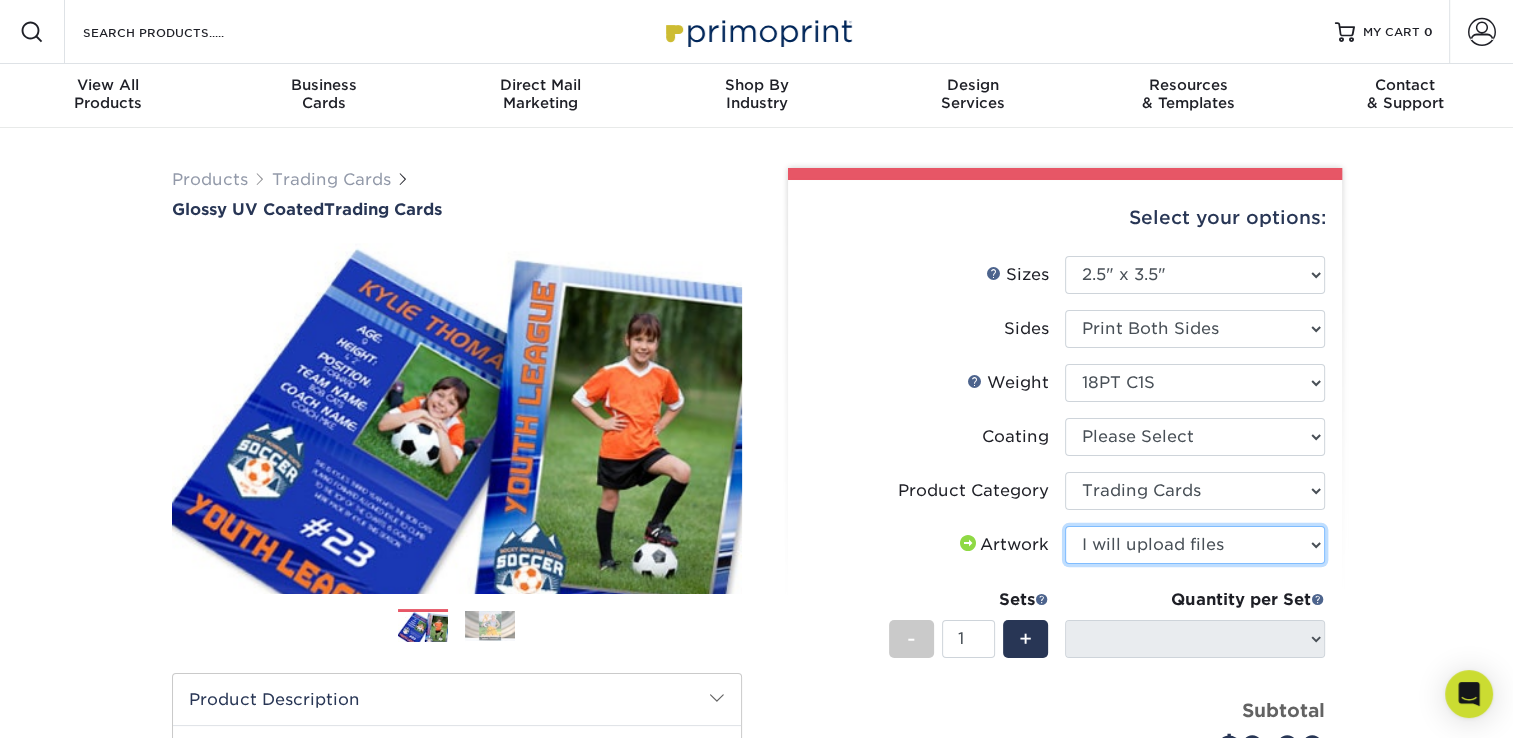 click on "Please Select I will upload files I need a design - $100" at bounding box center (1195, 545) 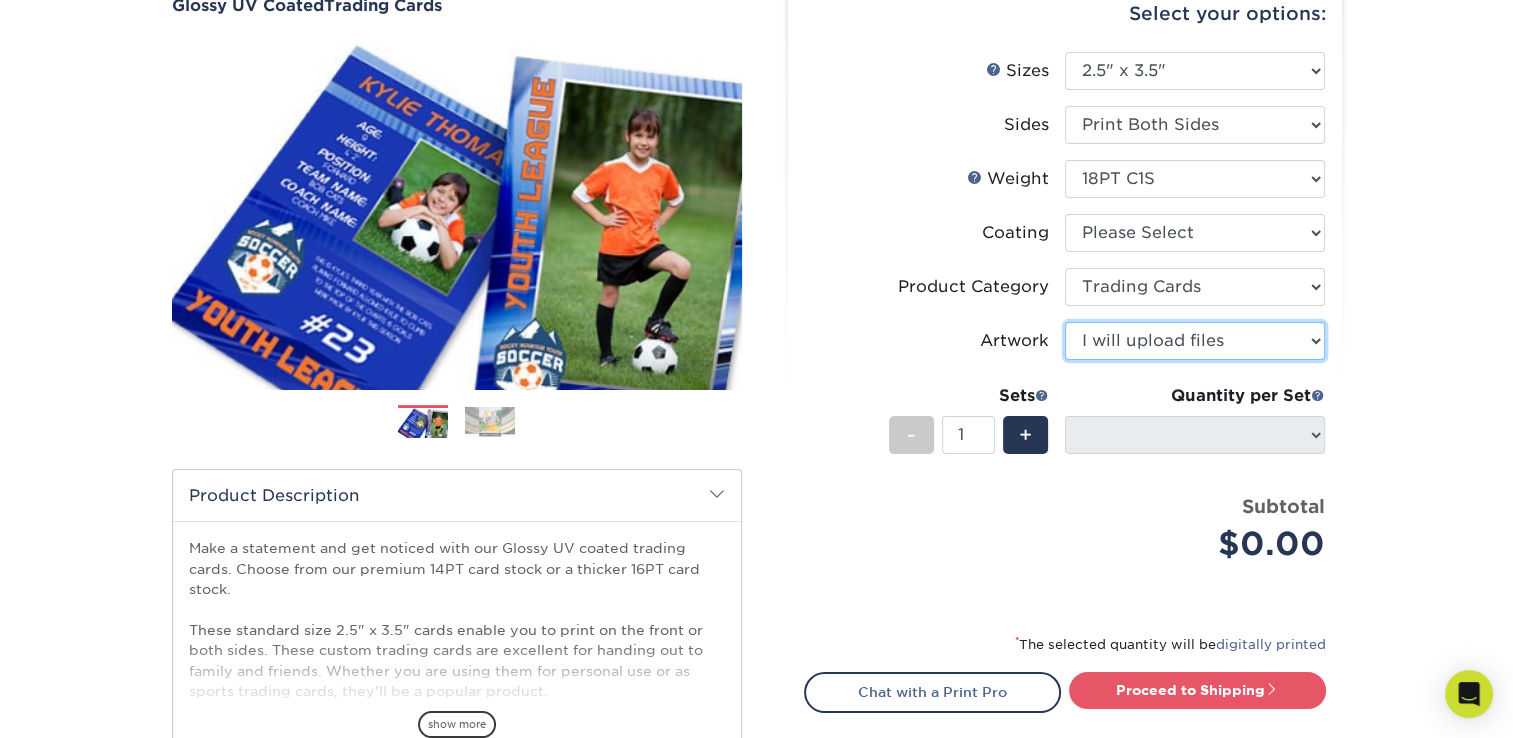 scroll, scrollTop: 202, scrollLeft: 0, axis: vertical 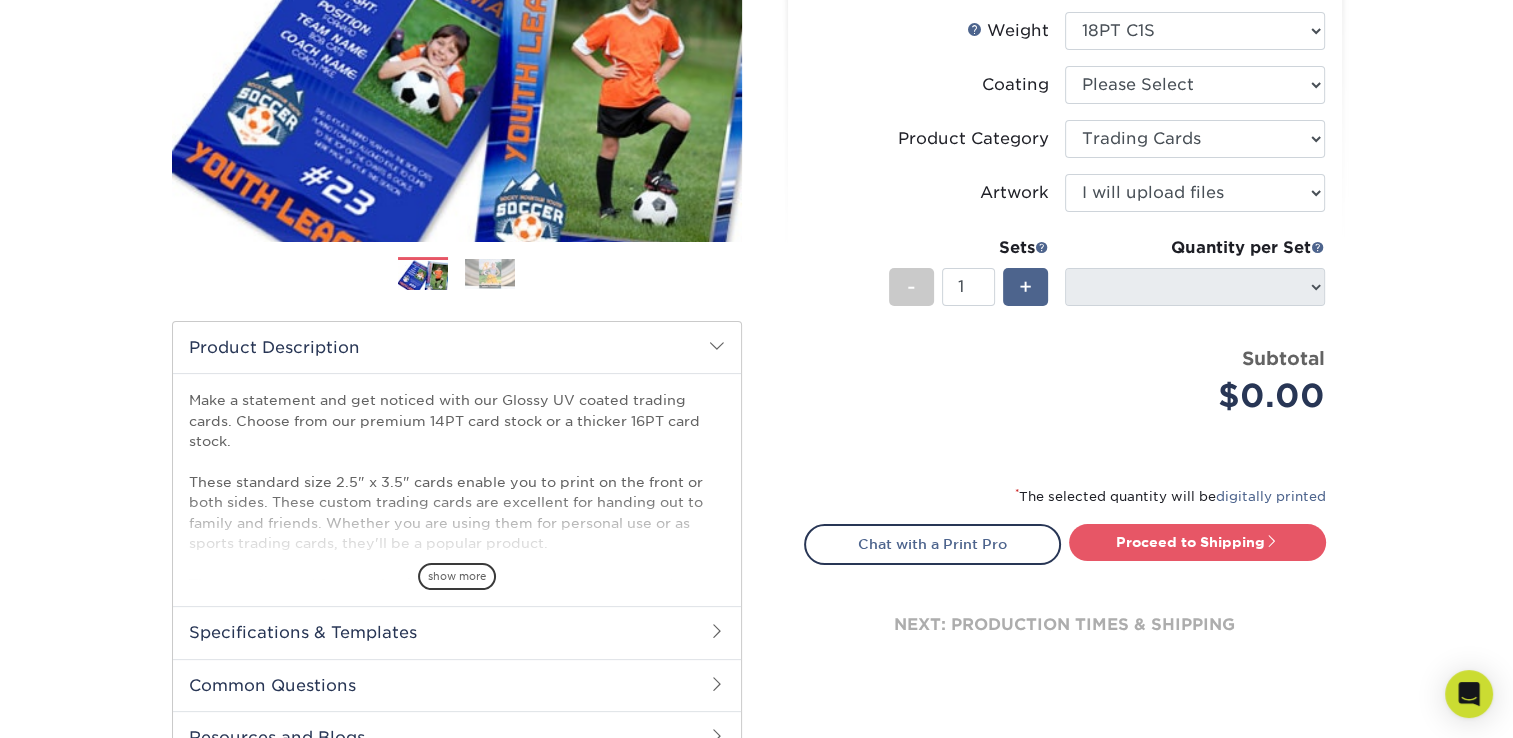 click on "+" at bounding box center (1025, 287) 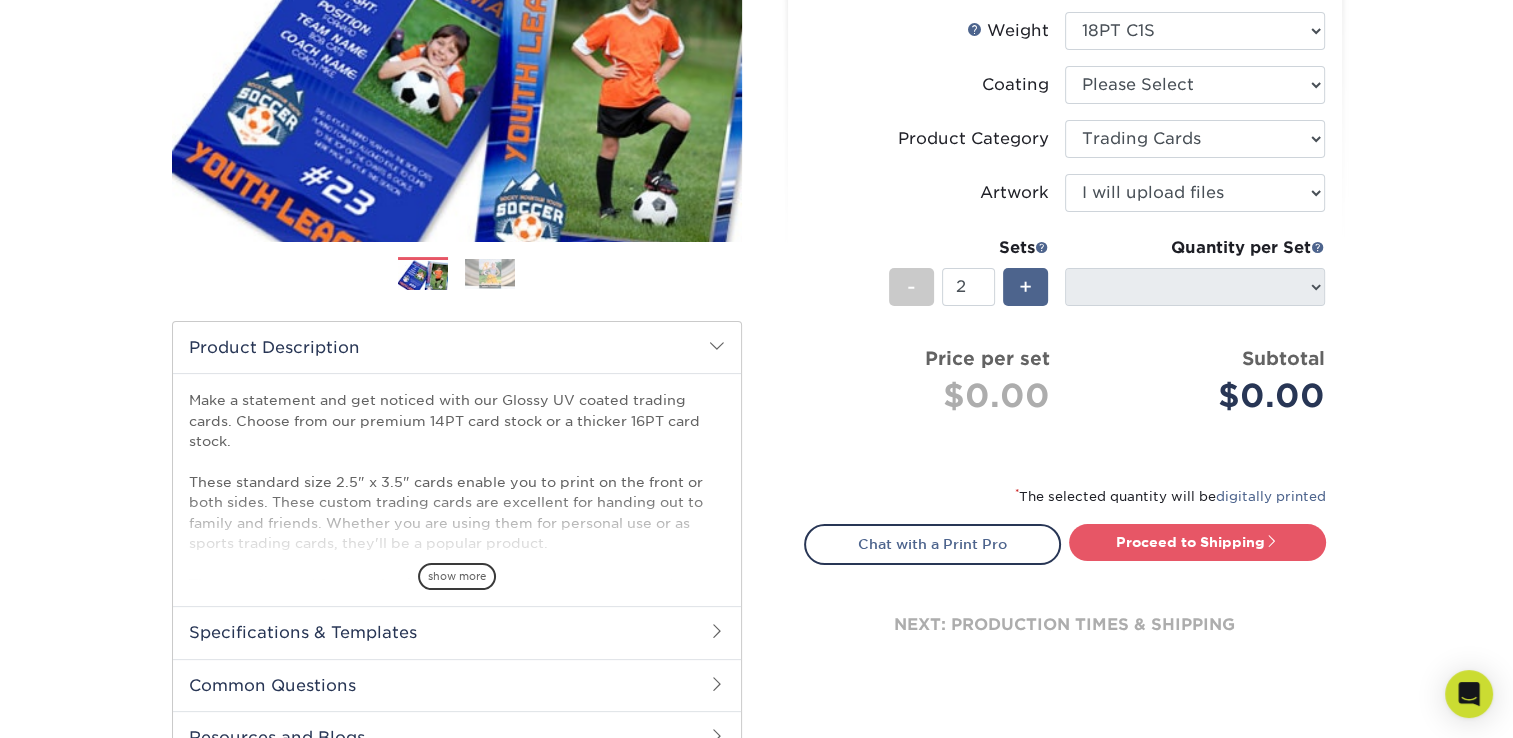 click on "+" at bounding box center (1025, 287) 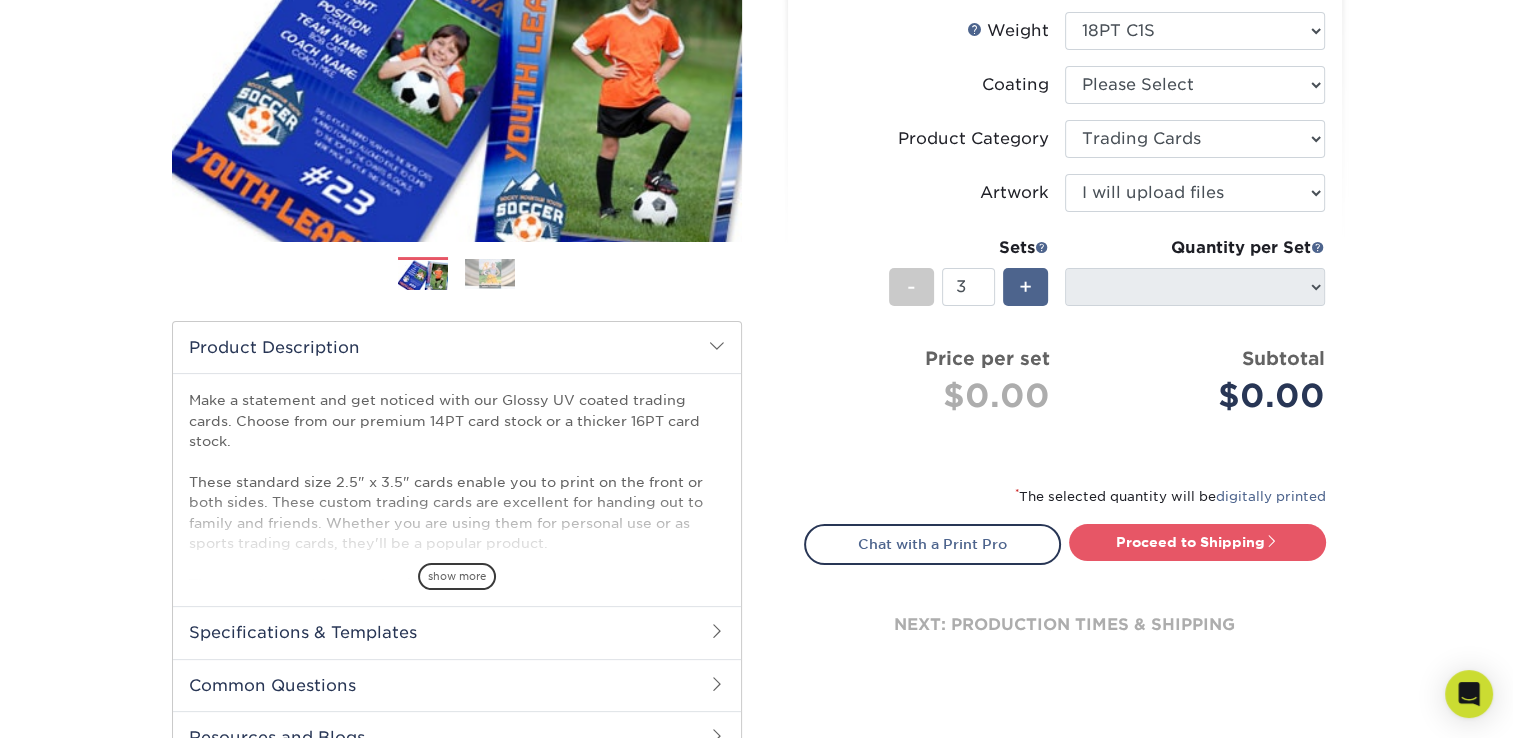 click on "+" at bounding box center [1025, 287] 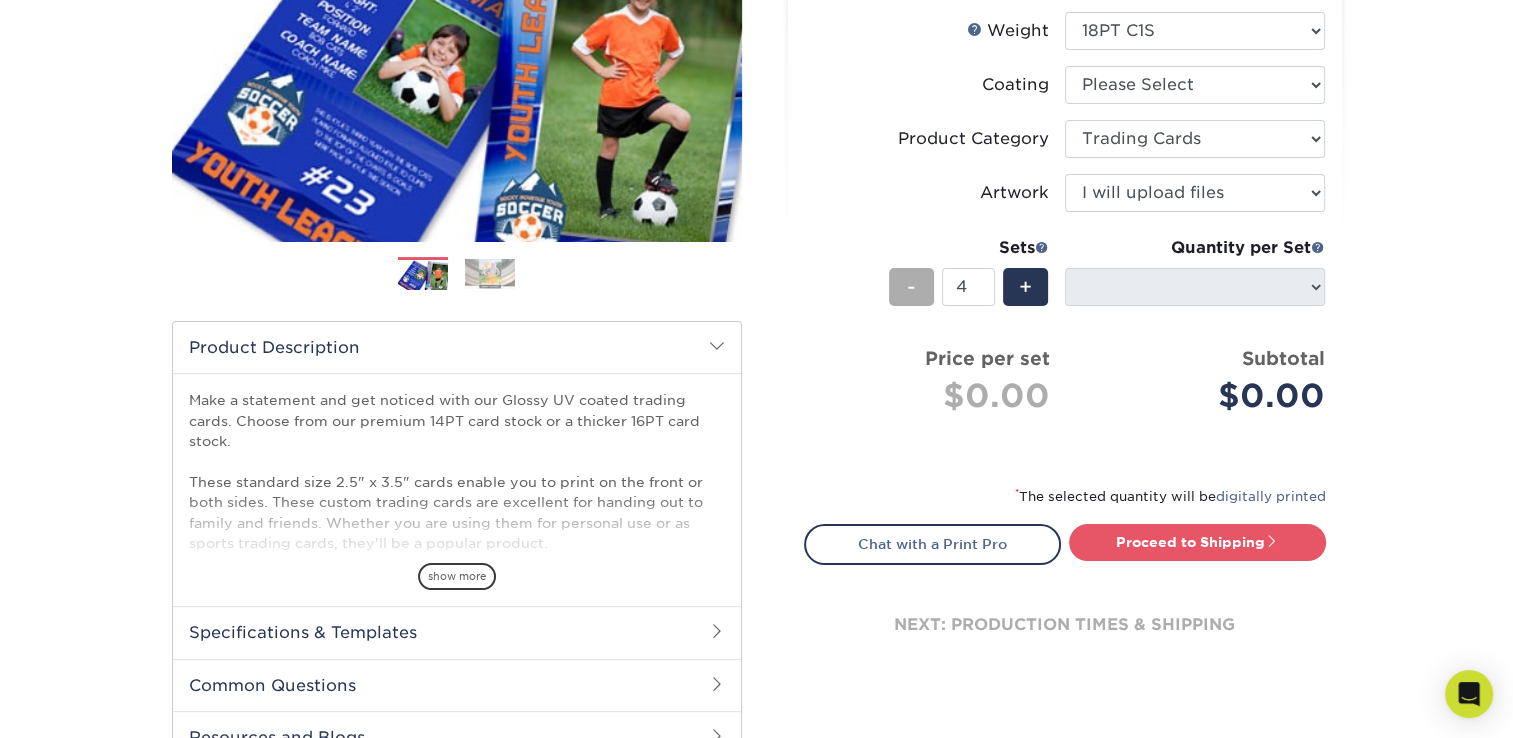 click on "-" at bounding box center (911, 287) 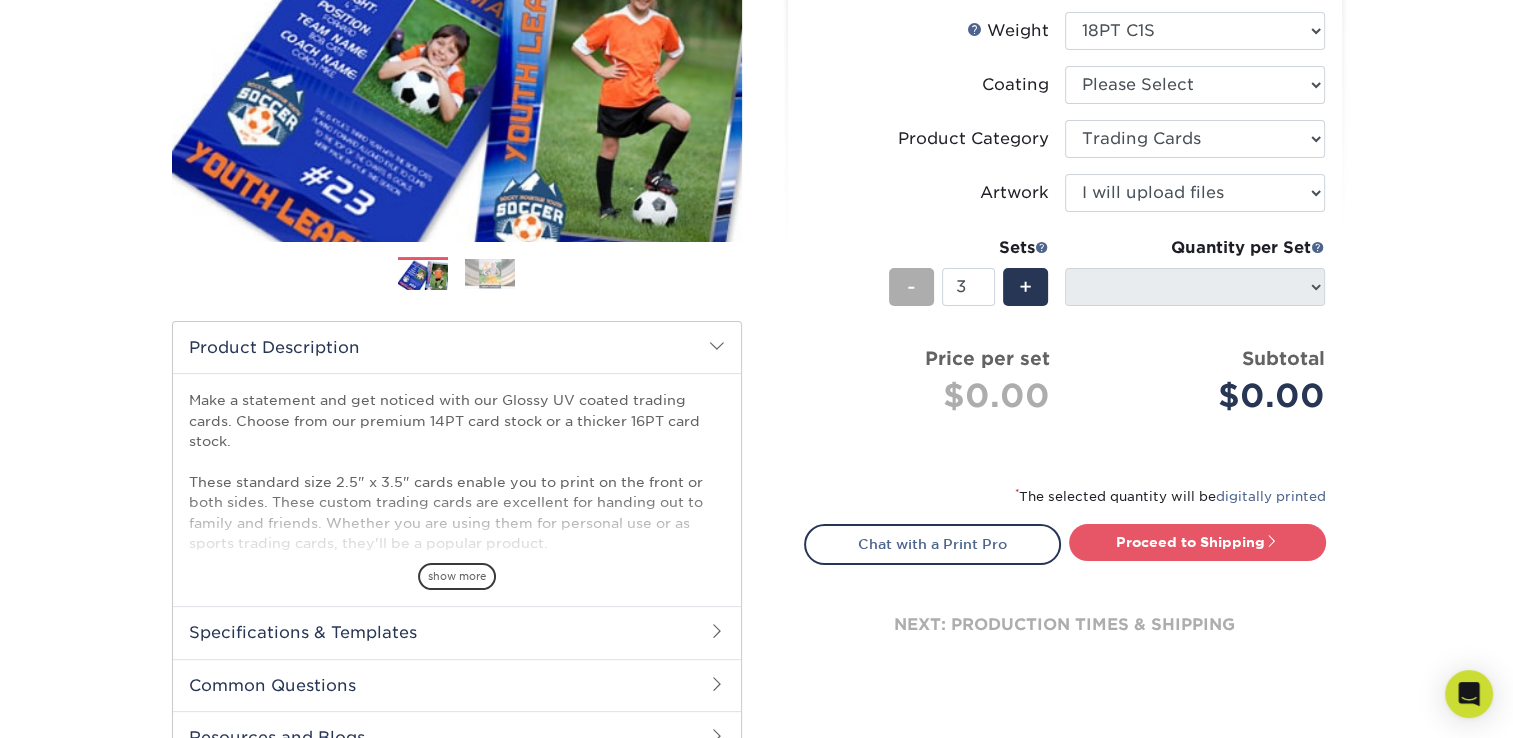 click on "-" at bounding box center [911, 287] 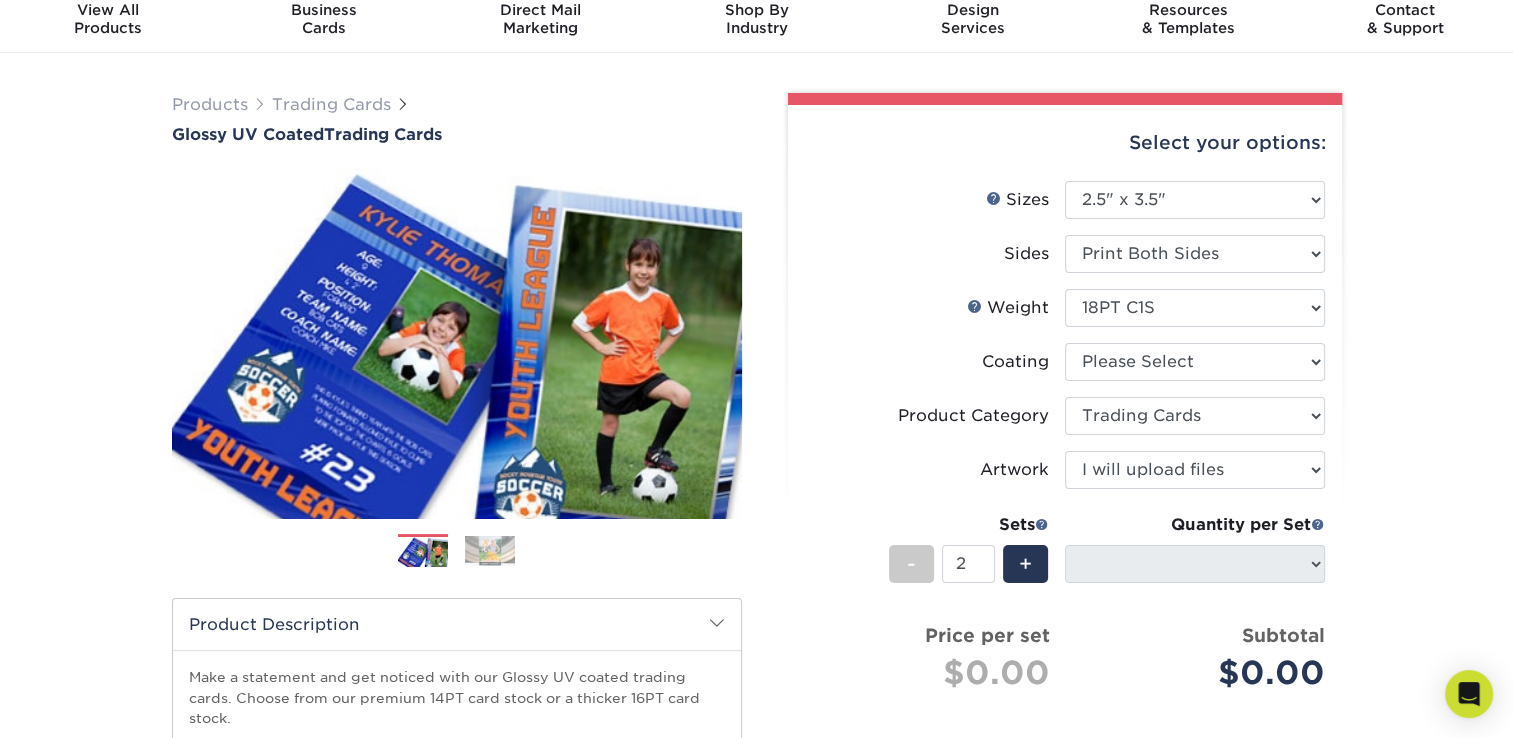 scroll, scrollTop: 60, scrollLeft: 0, axis: vertical 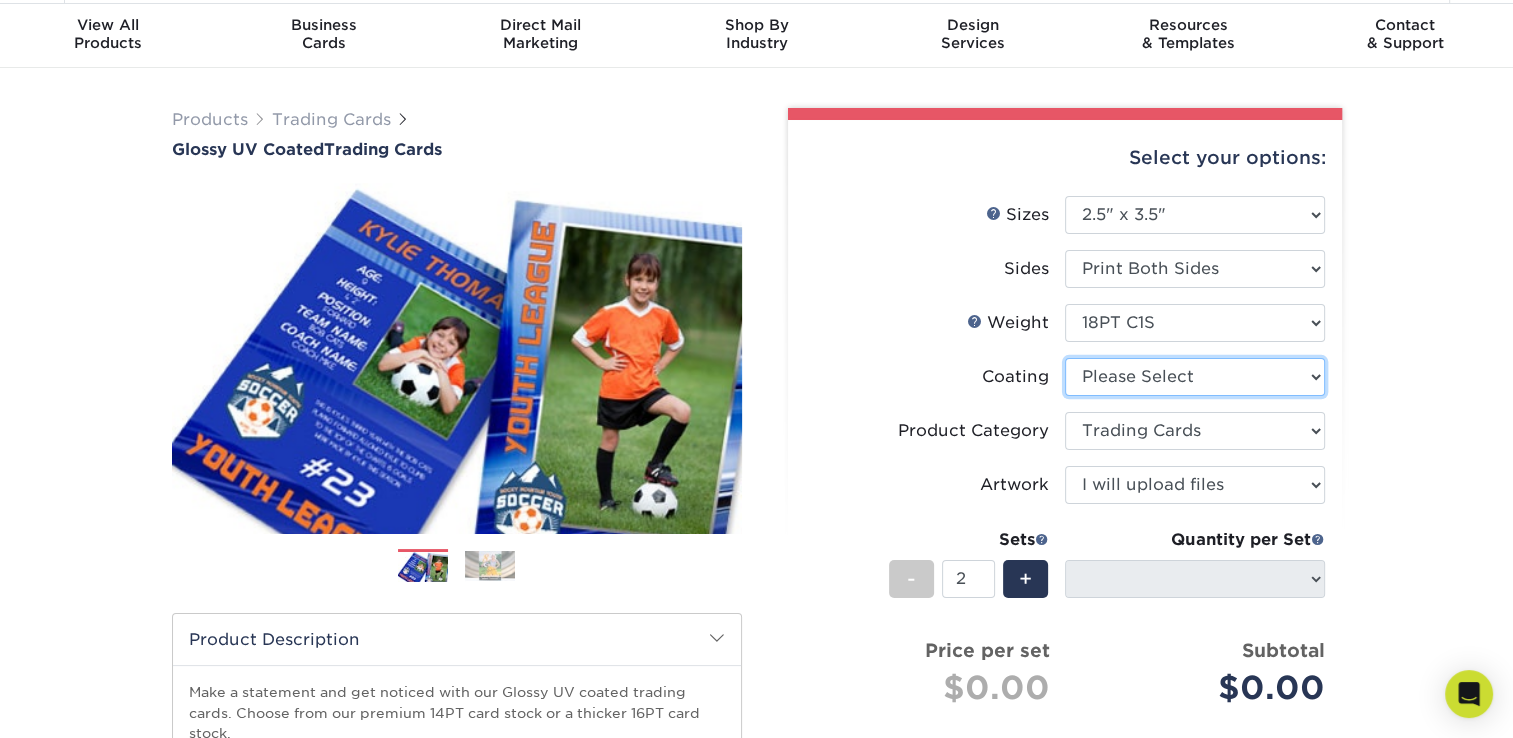click at bounding box center (1195, 377) 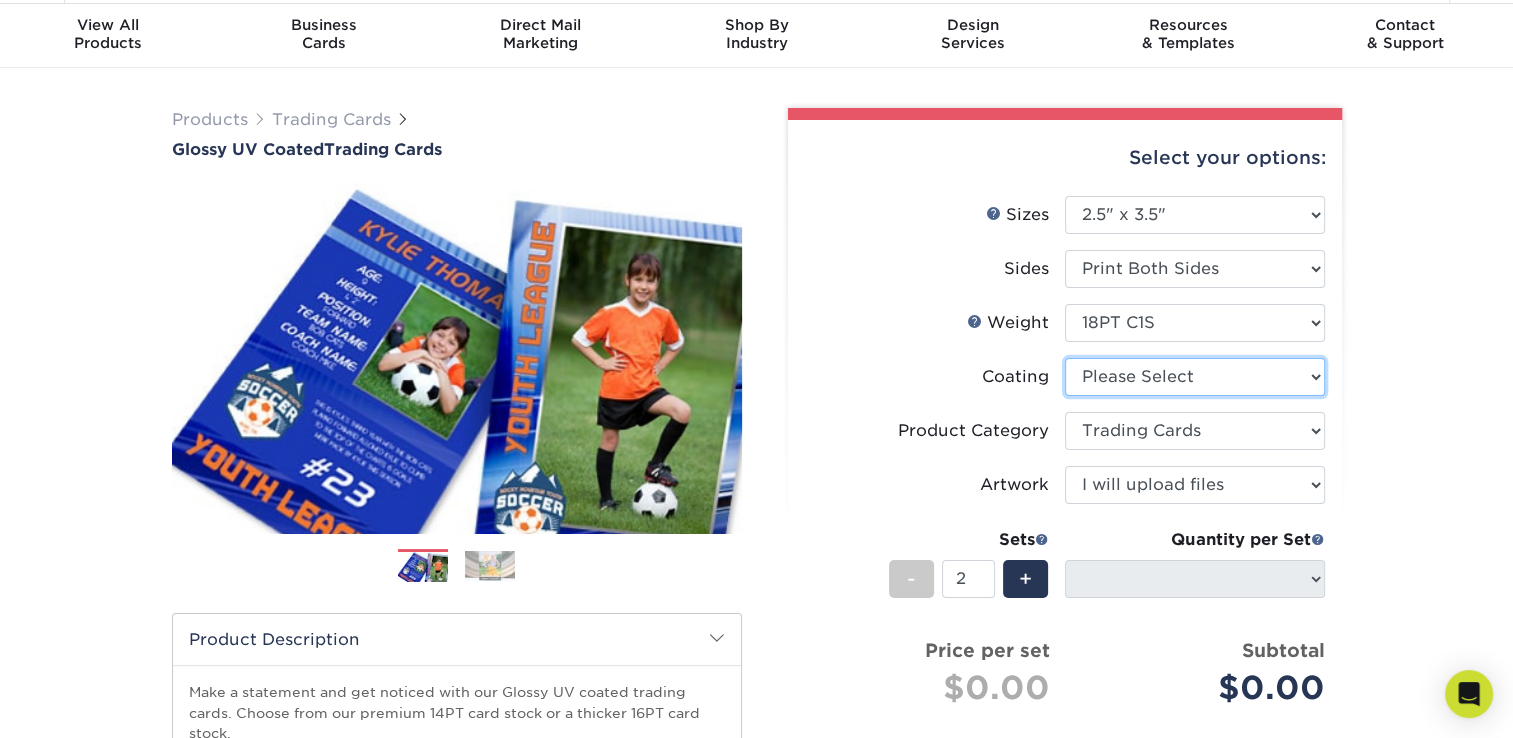 select on "1e8116af-acfc-44b1-83dc-8181aa338834" 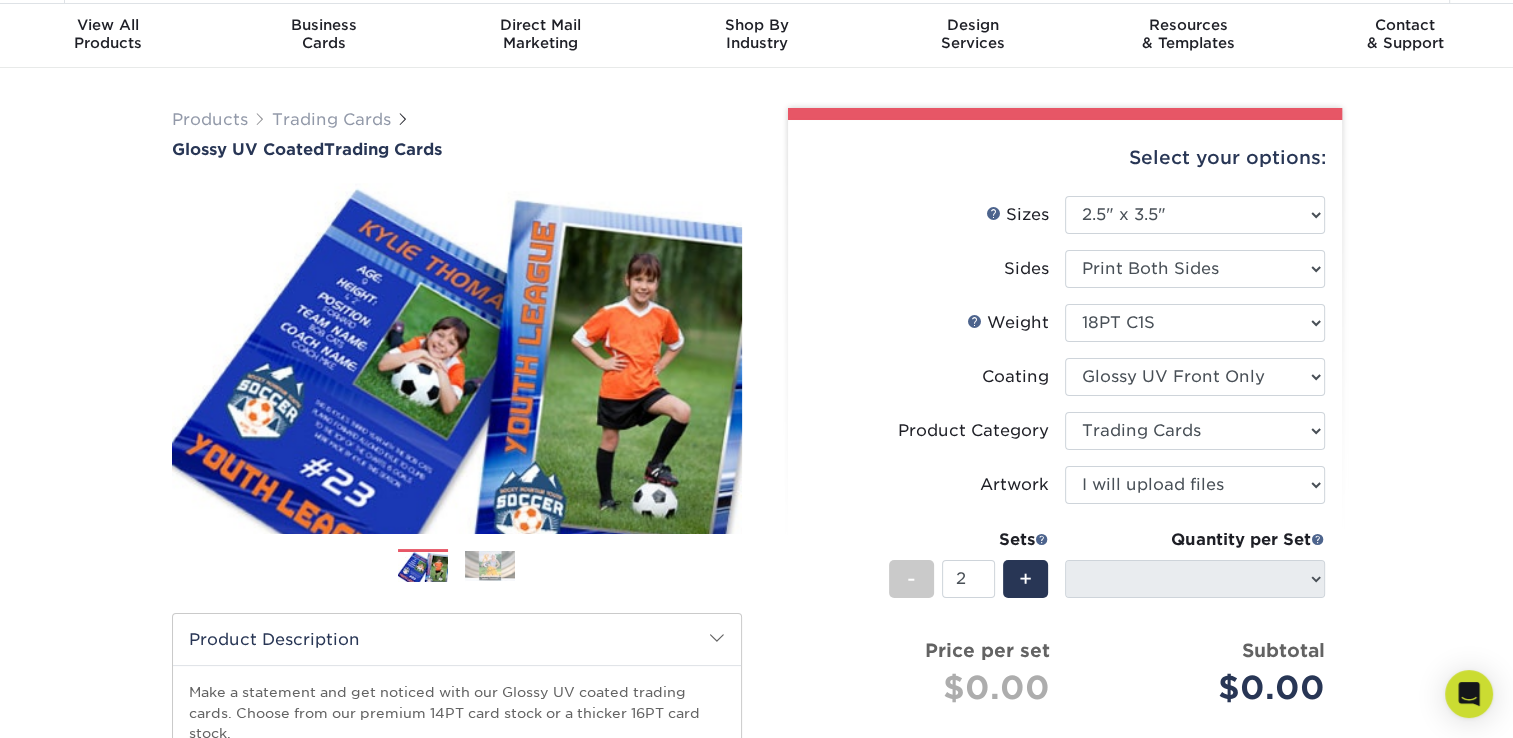 click at bounding box center [1195, 377] 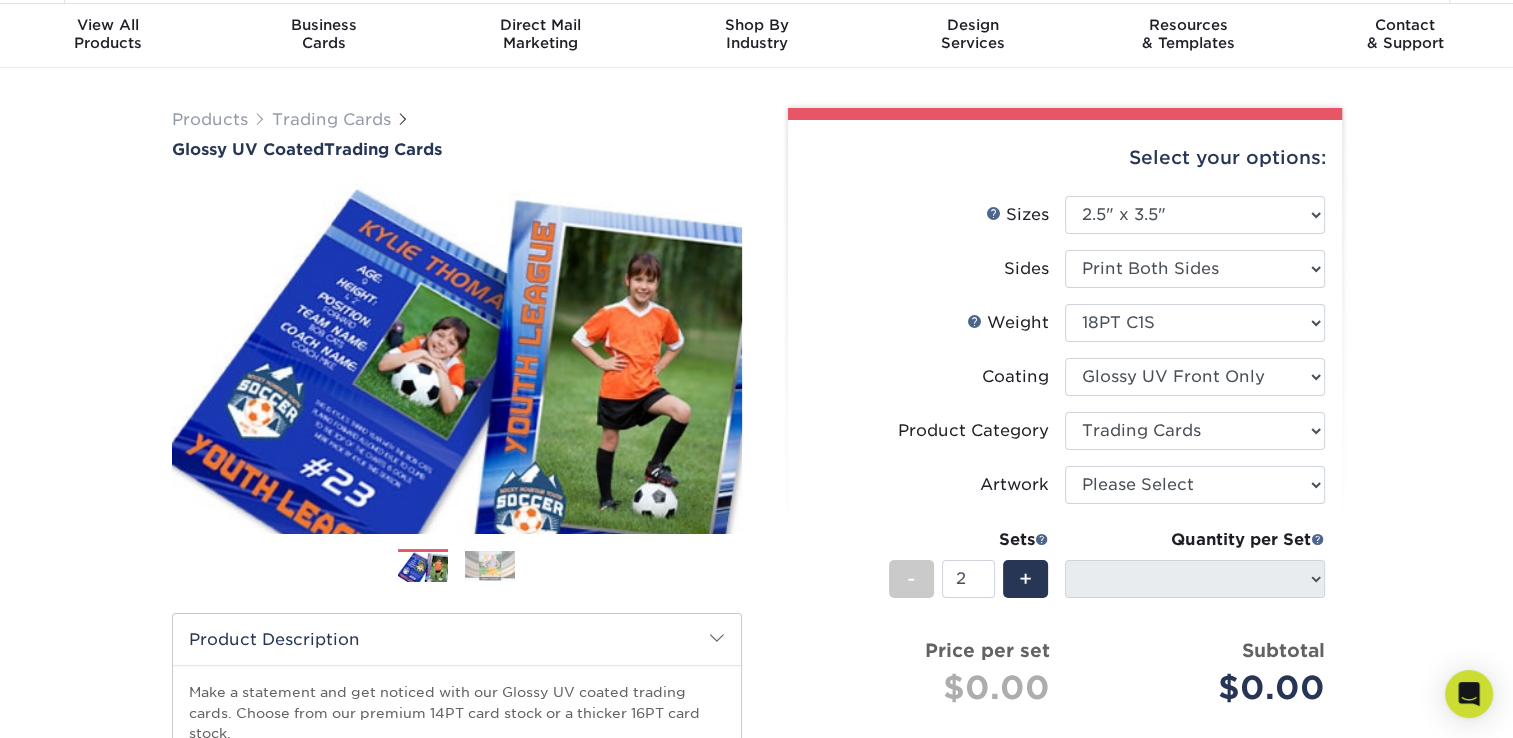 select on "-1" 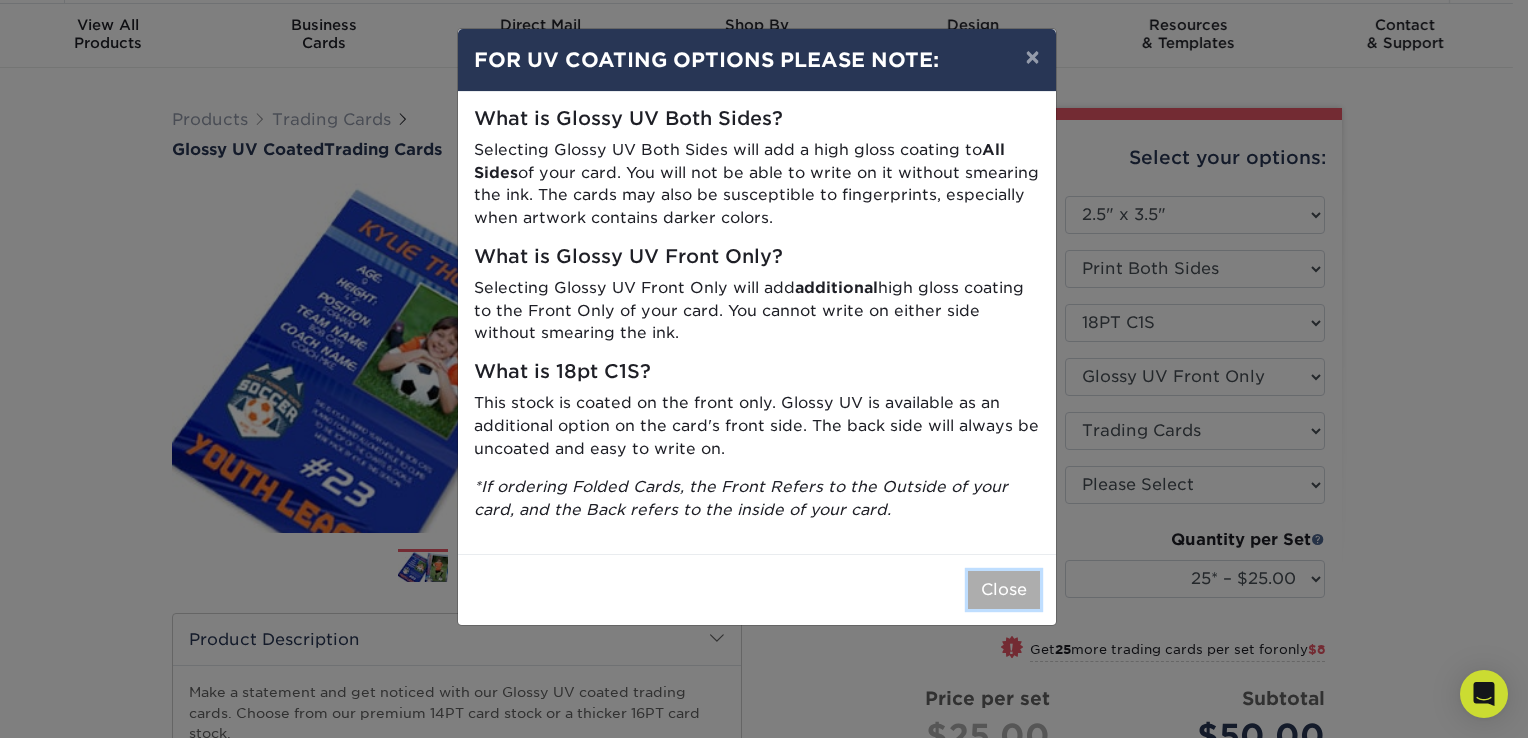 click on "Close" at bounding box center (1004, 590) 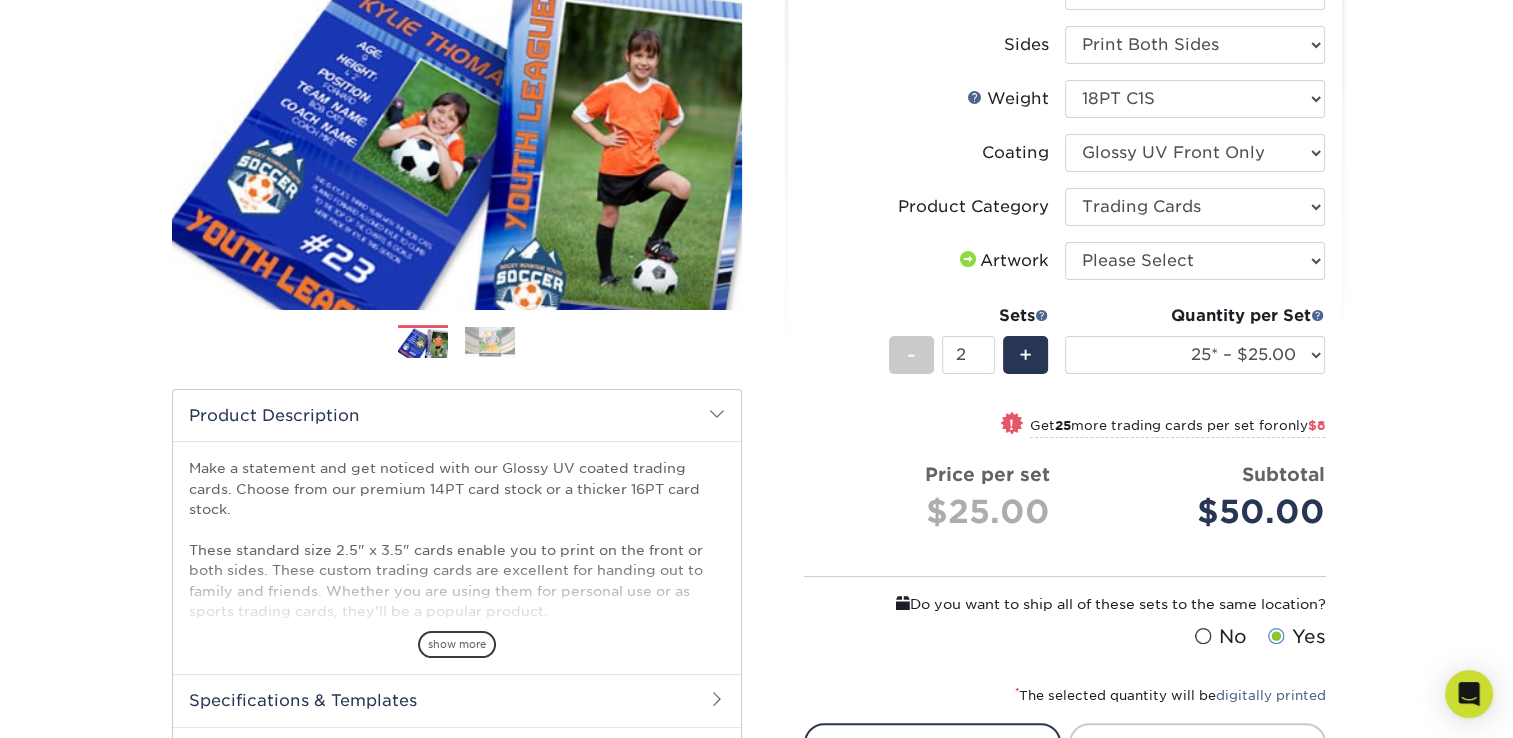 scroll, scrollTop: 291, scrollLeft: 0, axis: vertical 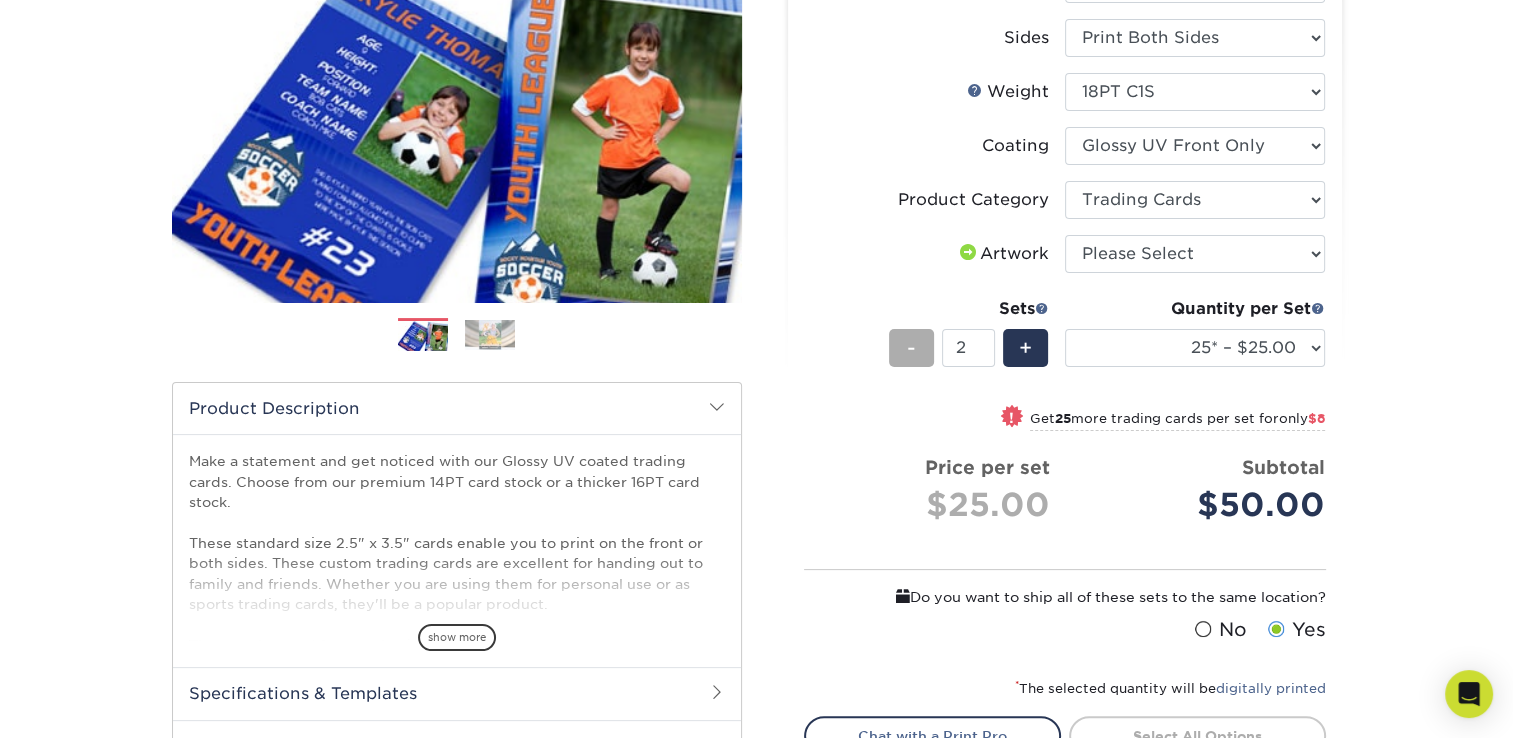 click on "-" at bounding box center [911, 348] 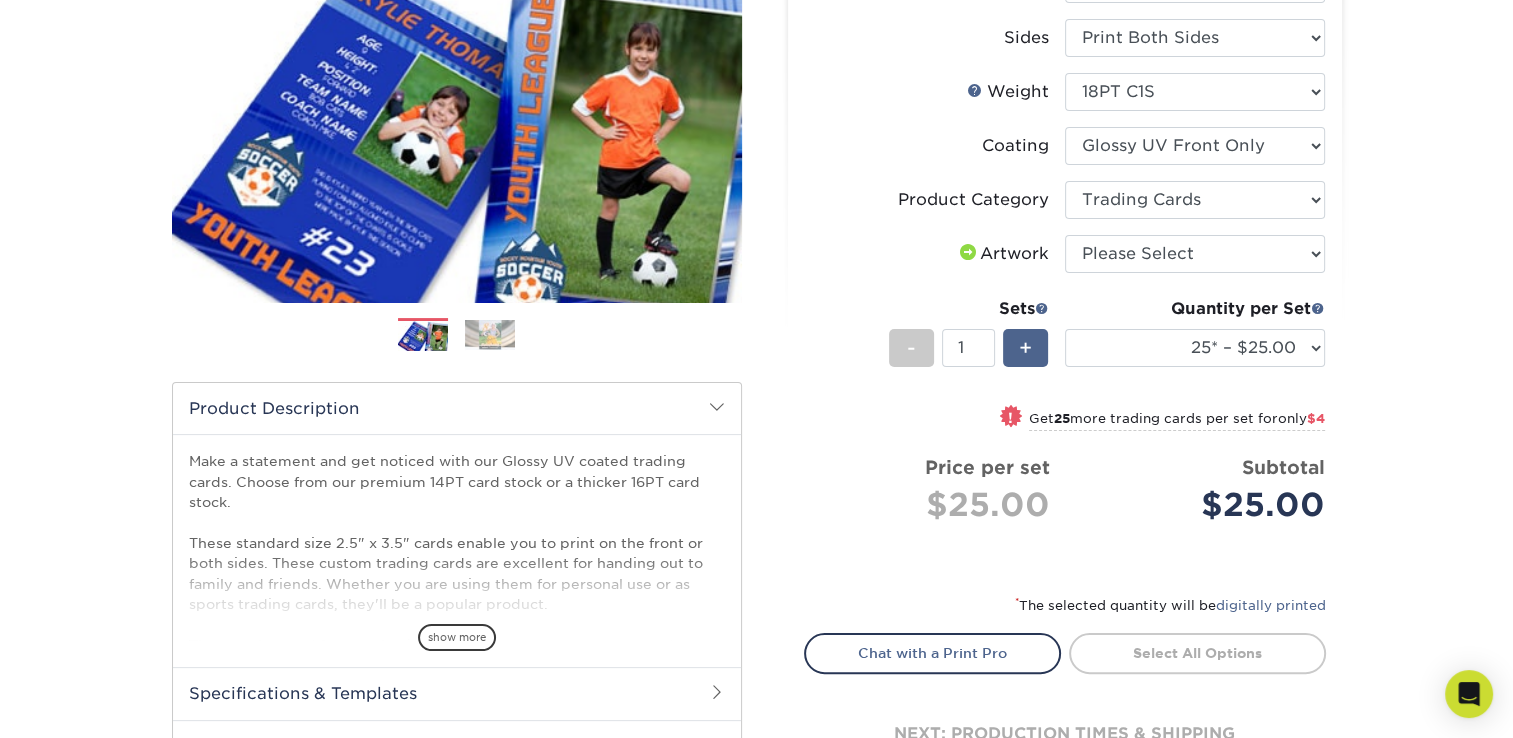 click on "+" at bounding box center (1025, 348) 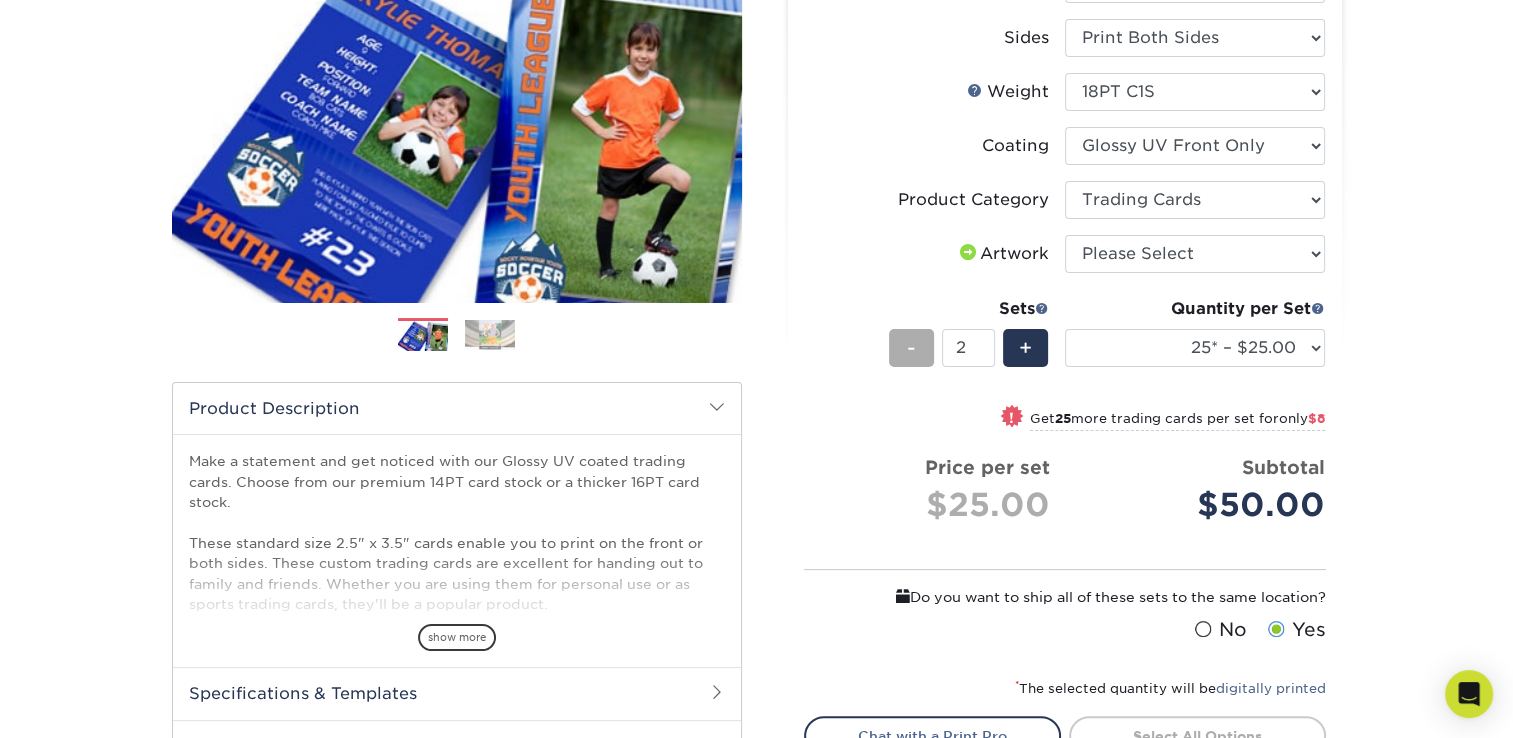 click on "-" at bounding box center [911, 348] 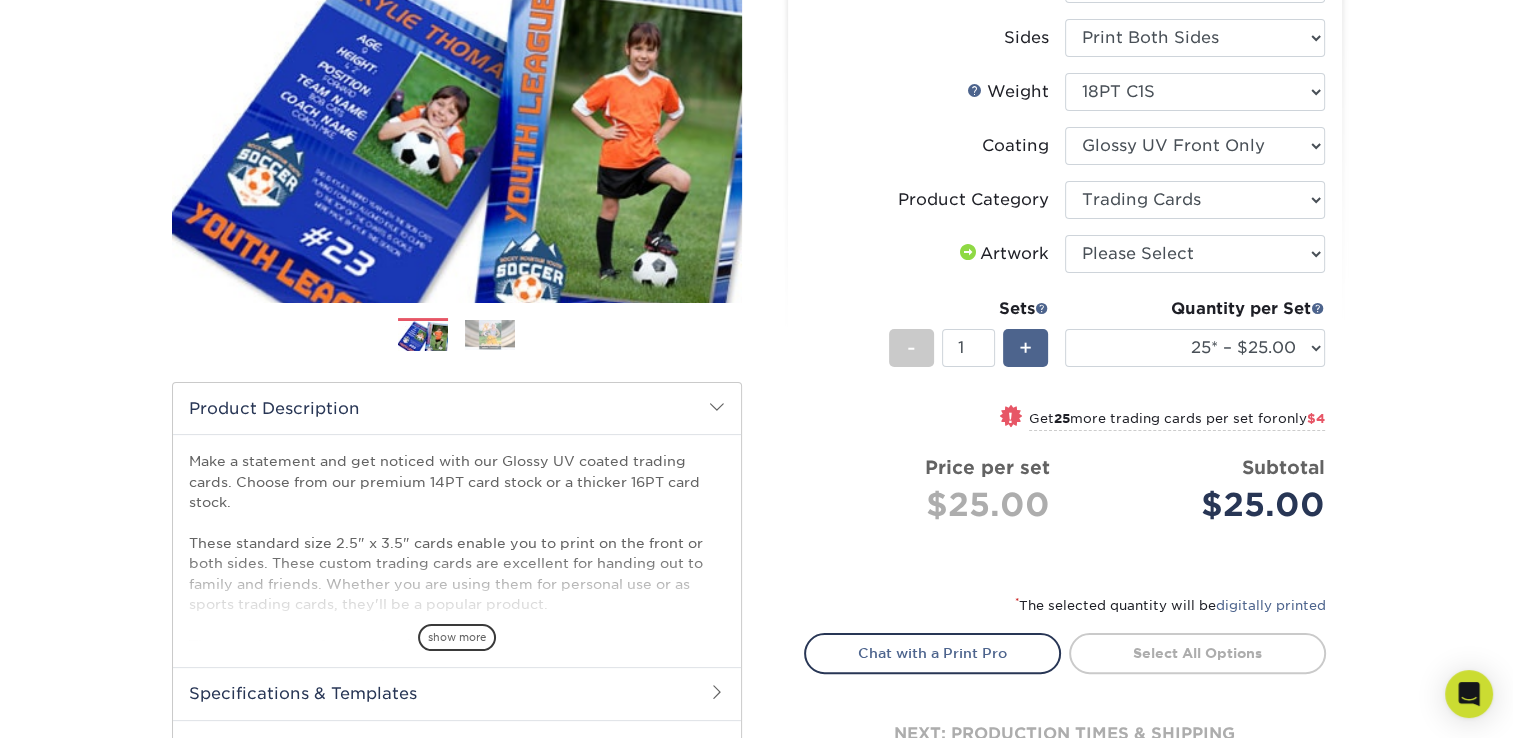 click on "+" at bounding box center (1025, 348) 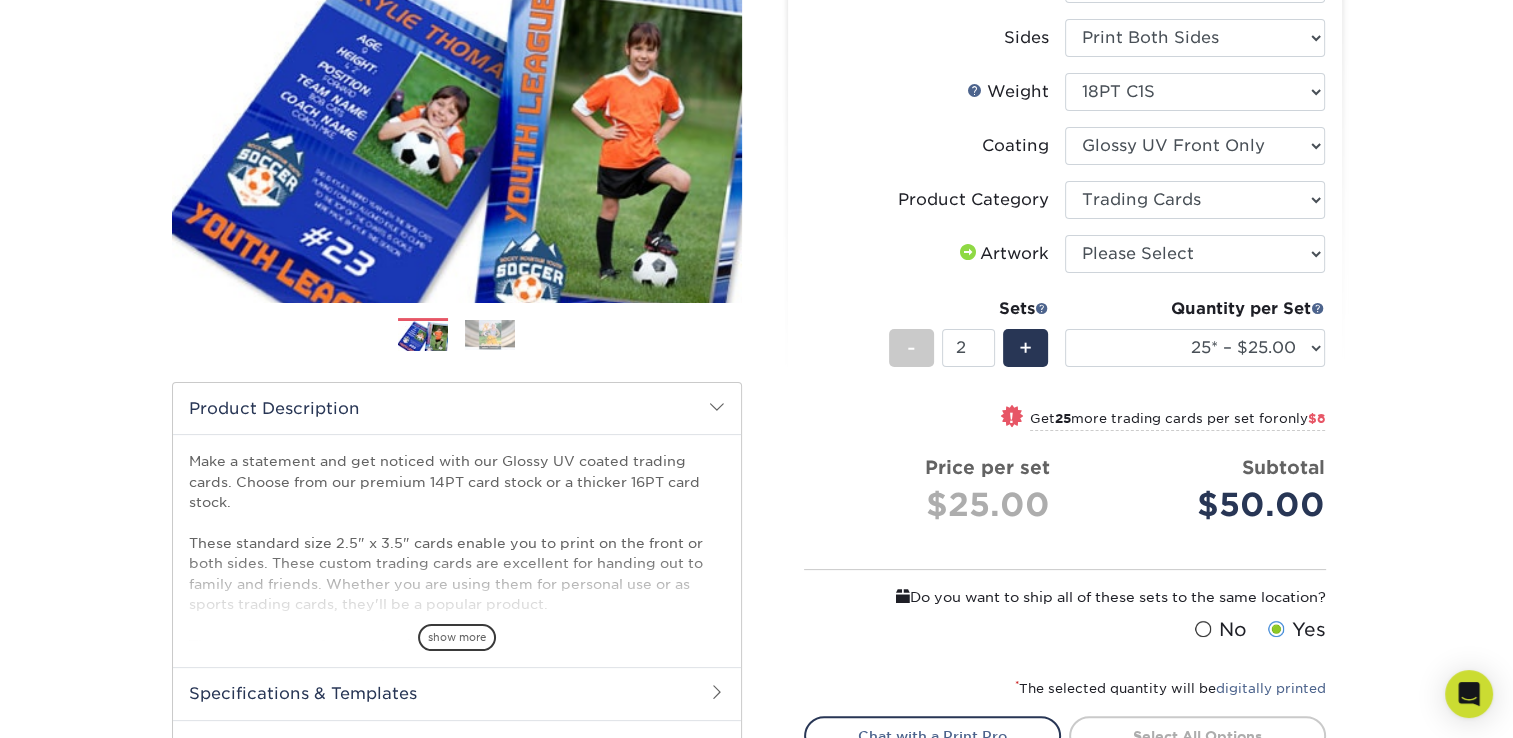 click on "Products
Trading Cards
Glossy UV Coated  Trading Cards
Previous Next  /" at bounding box center [756, 392] 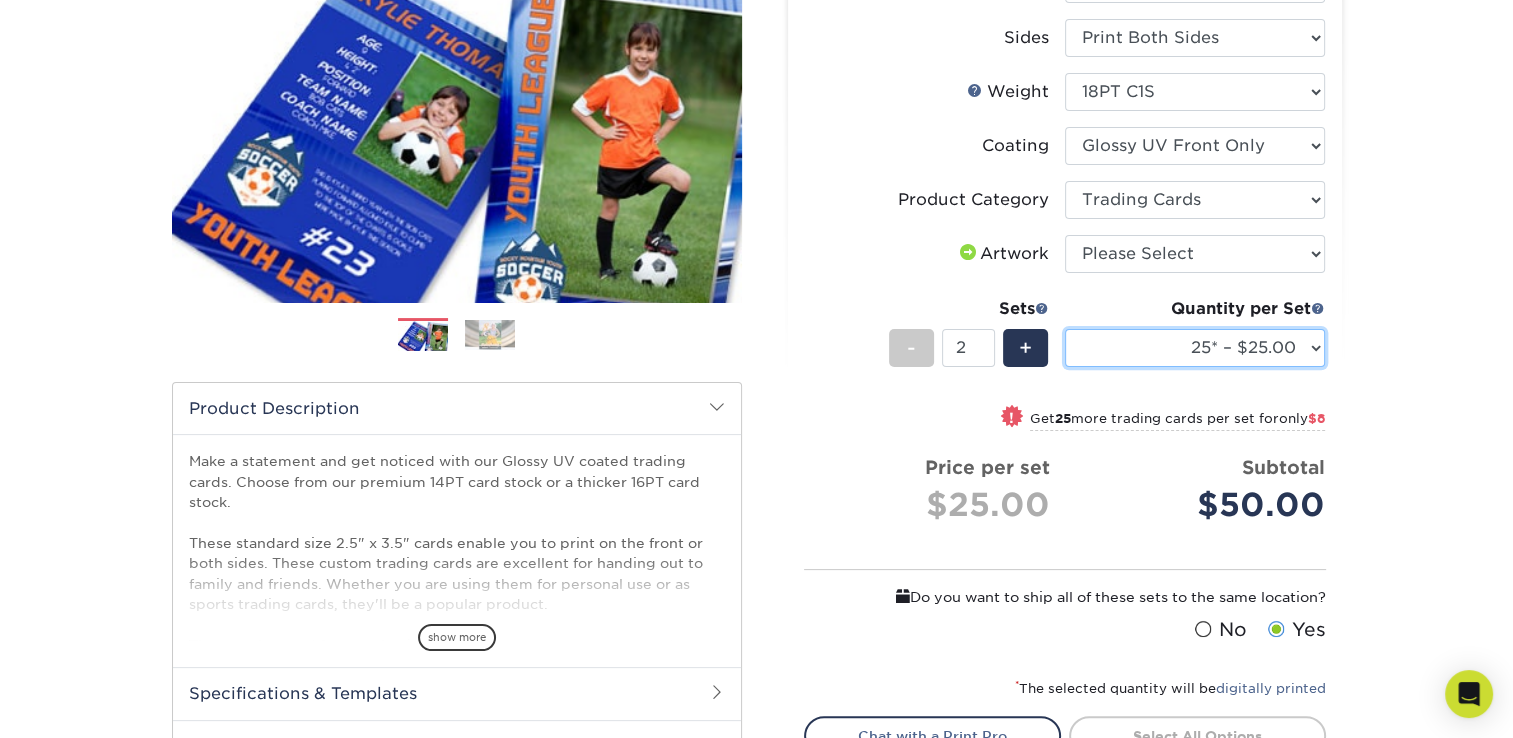 click on "25* – $25.00 50* – $29.00 75* – $37.00 100* – $41.00 250* – $48.00 500 – $58.00 1000 – $78.00 2500 – $155.00 5000 – $212.00 10000 – $413.00 15000 – $611.00 20000 – $813.00 25000 – $994.00" at bounding box center [1195, 348] 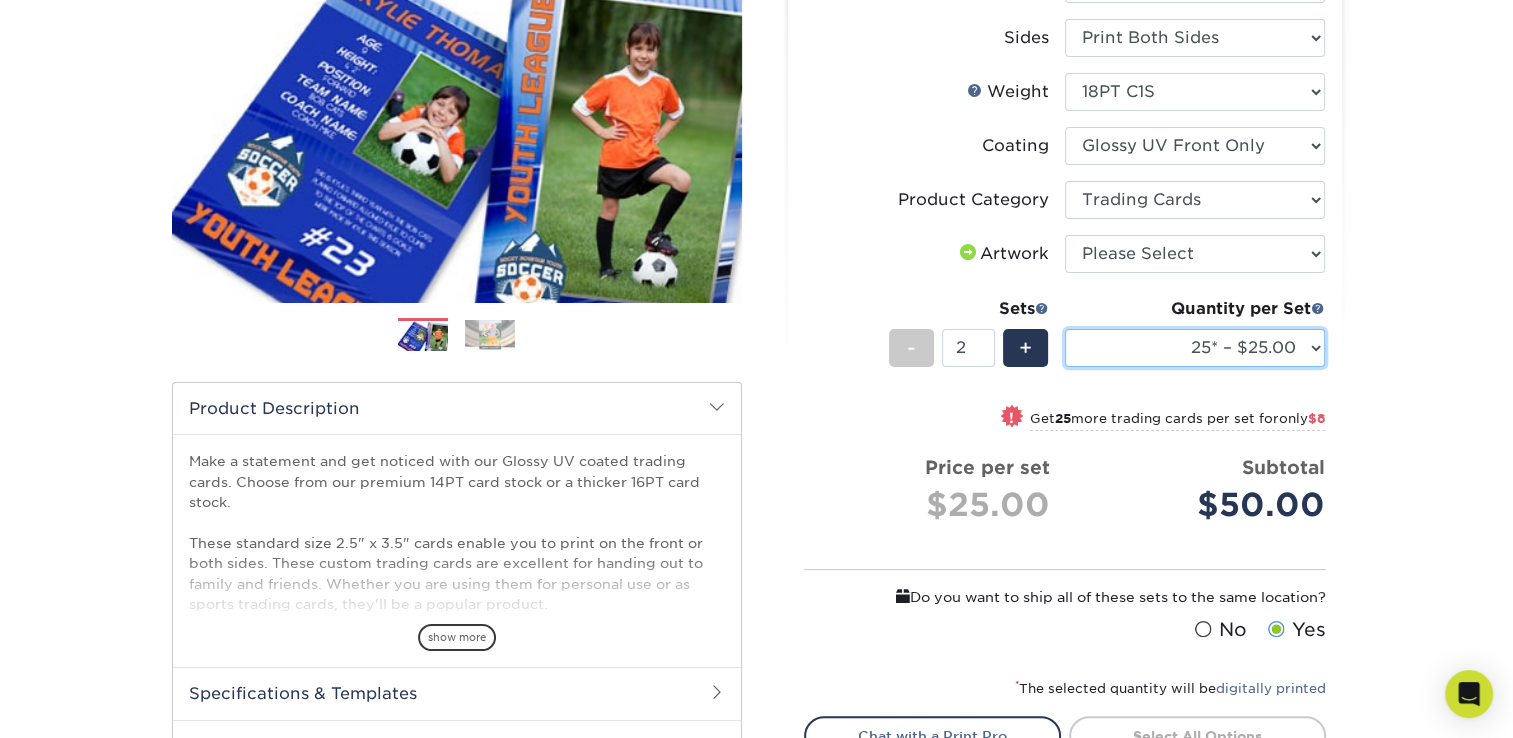 select on "50* – $29.00" 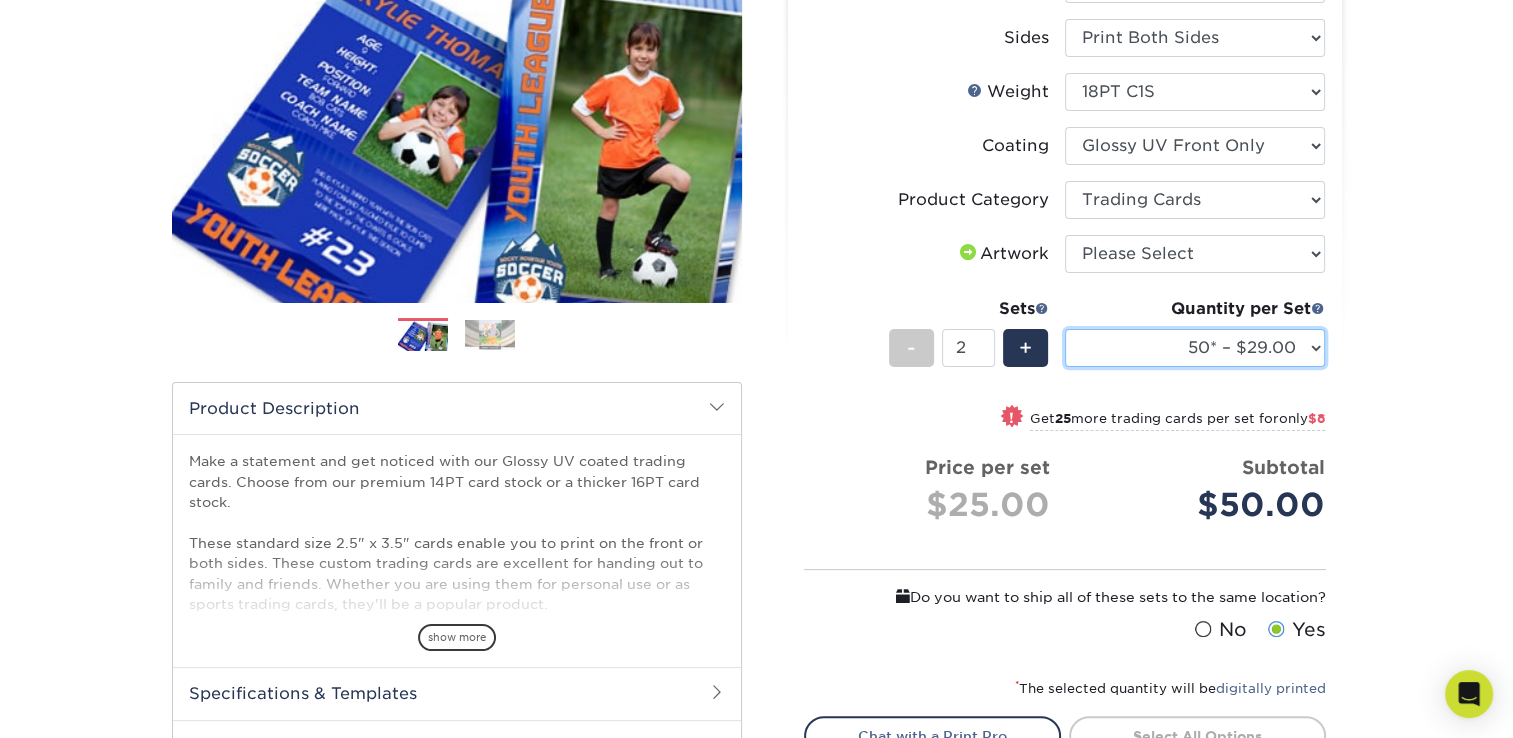 click on "25* – $25.00 50* – $29.00 75* – $37.00 100* – $41.00 250* – $48.00 500 – $58.00 1000 – $78.00 2500 – $155.00 5000 – $212.00 10000 – $413.00 15000 – $611.00 20000 – $813.00 25000 – $994.00" at bounding box center (1195, 348) 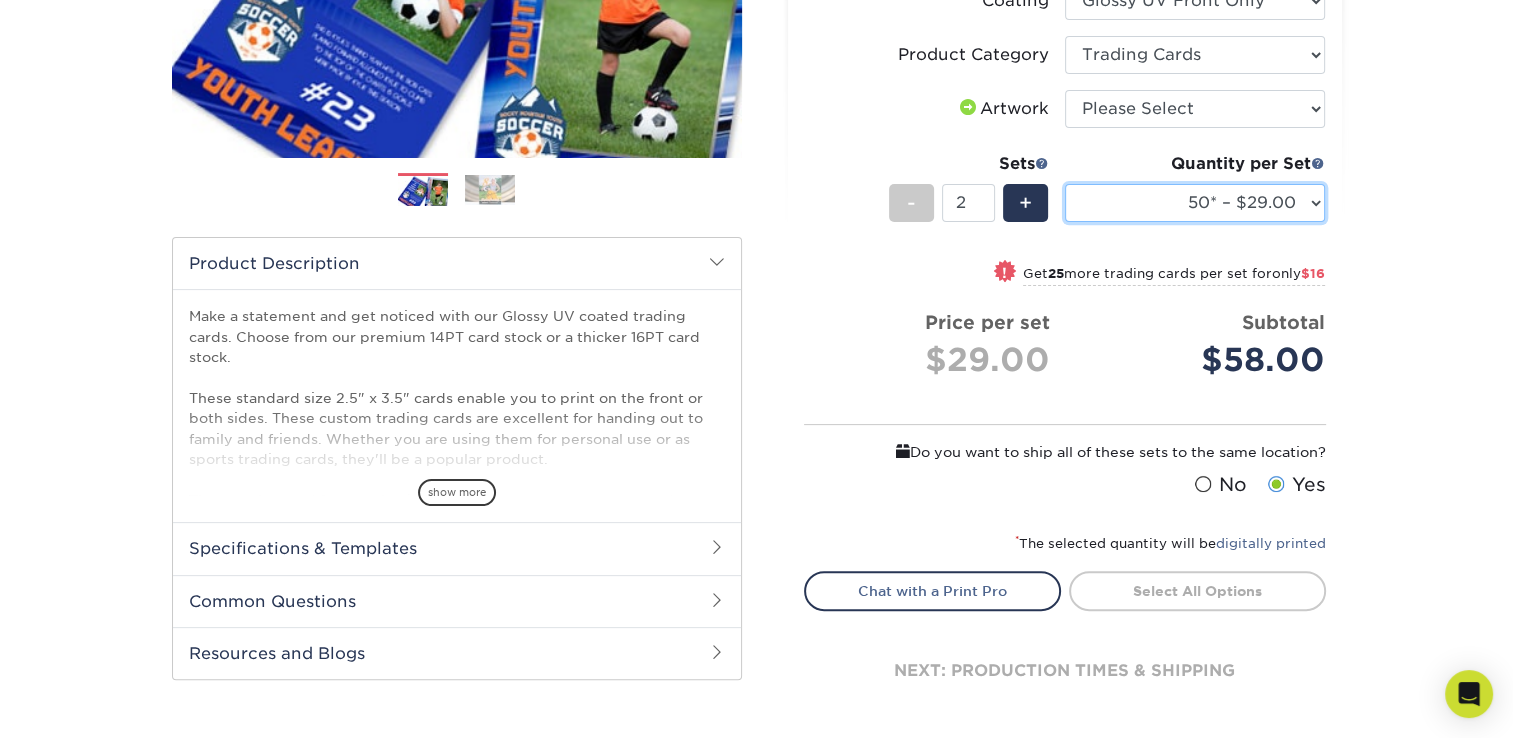 scroll, scrollTop: 408, scrollLeft: 0, axis: vertical 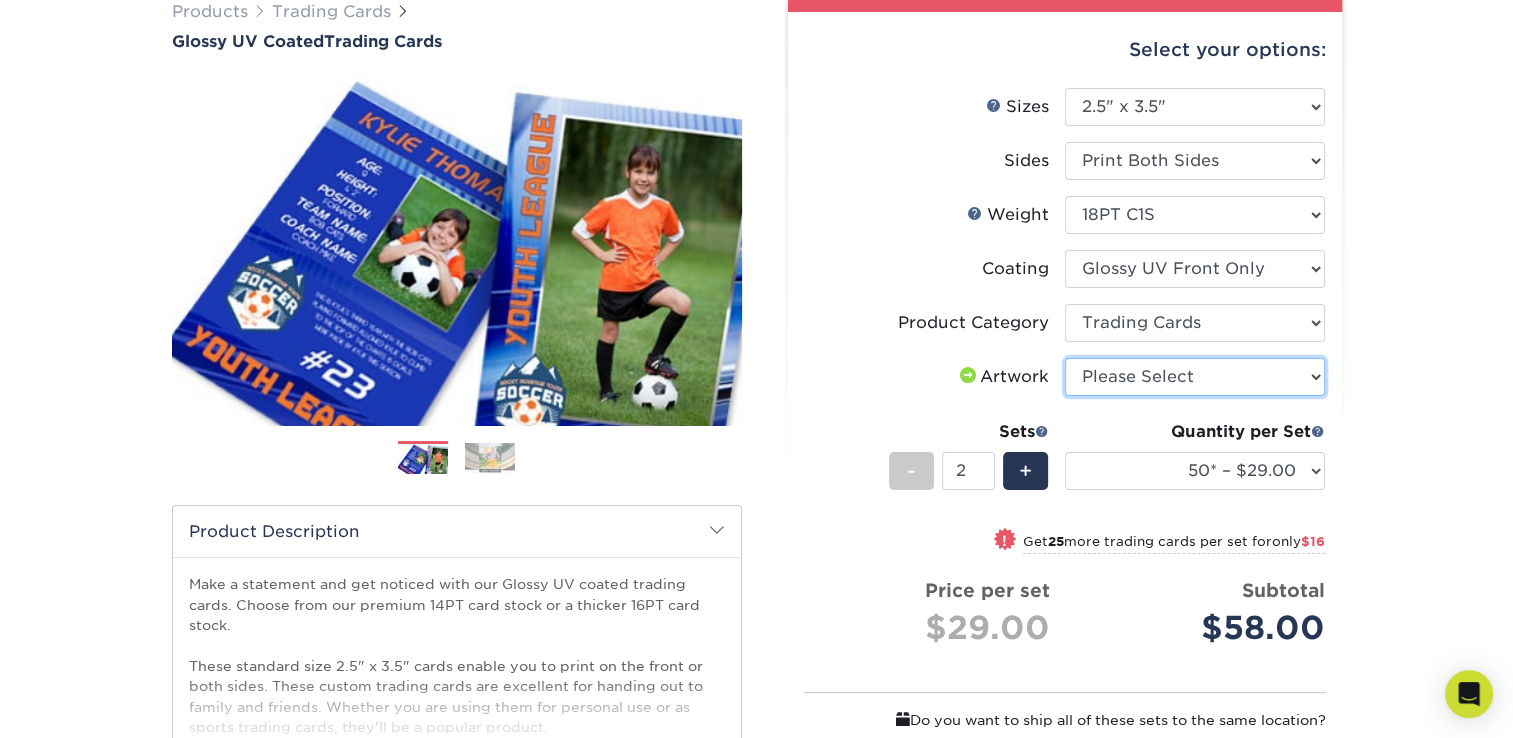 click on "Please Select I will upload files I need a design - $100" at bounding box center (1195, 377) 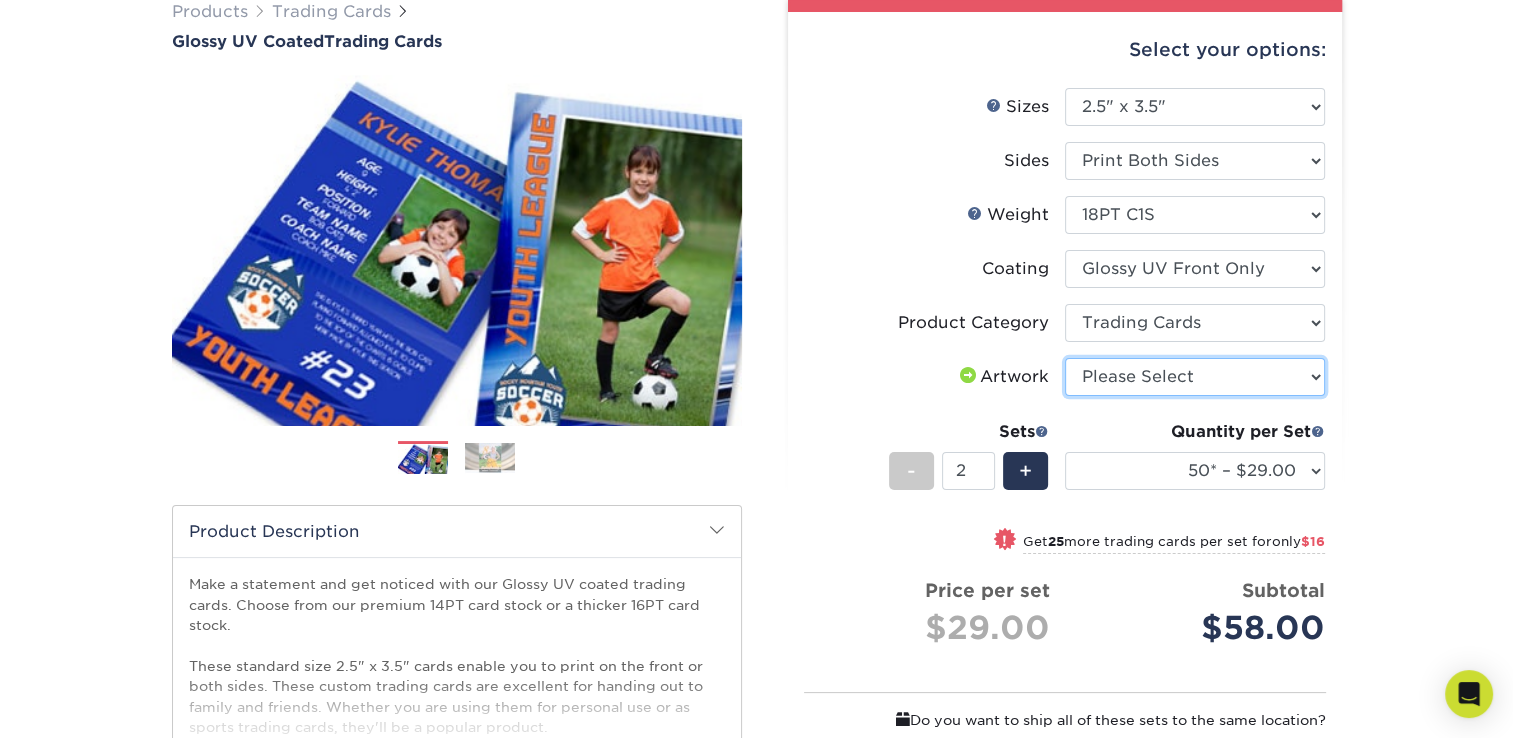 select on "upload" 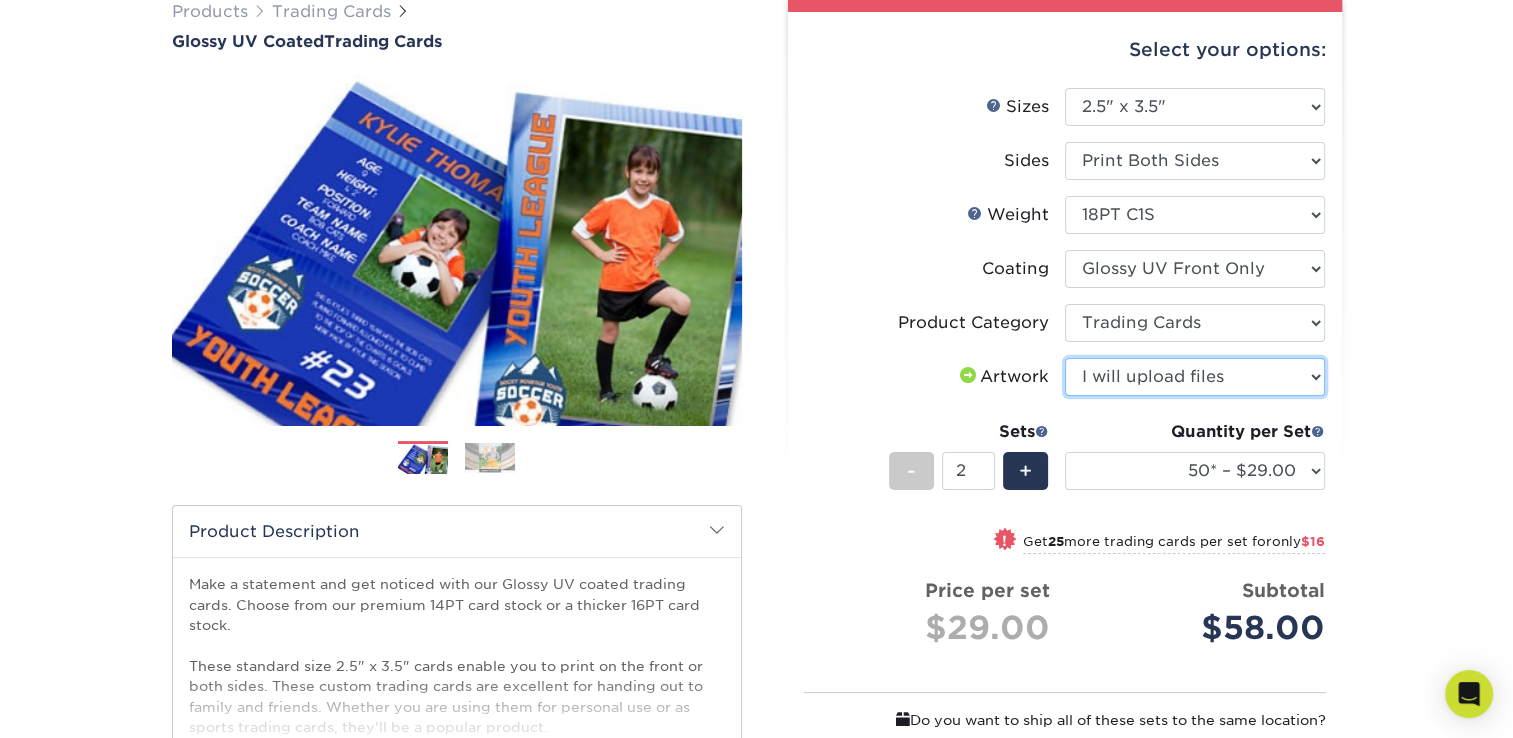 click on "Please Select I will upload files I need a design - $100" at bounding box center (1195, 377) 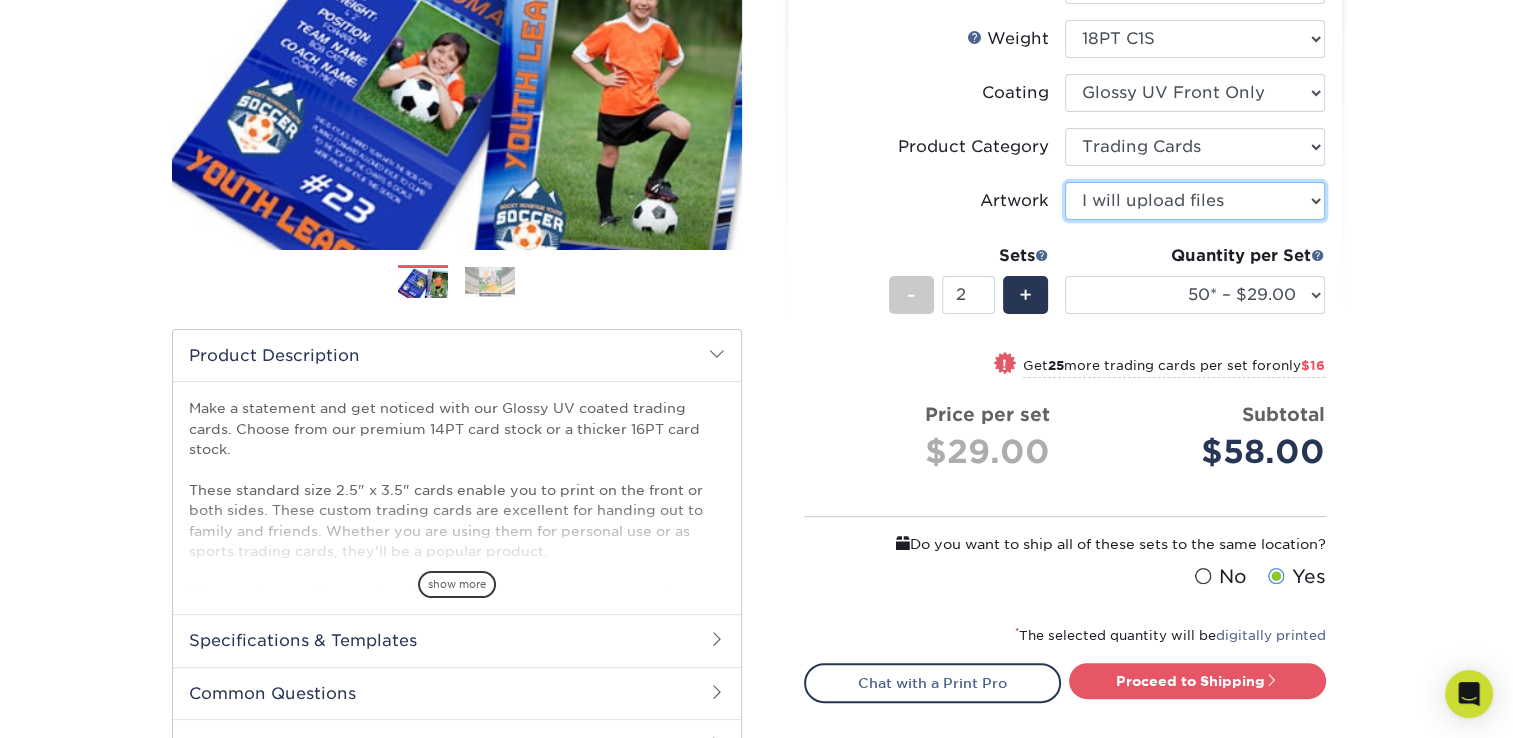 scroll, scrollTop: 399, scrollLeft: 0, axis: vertical 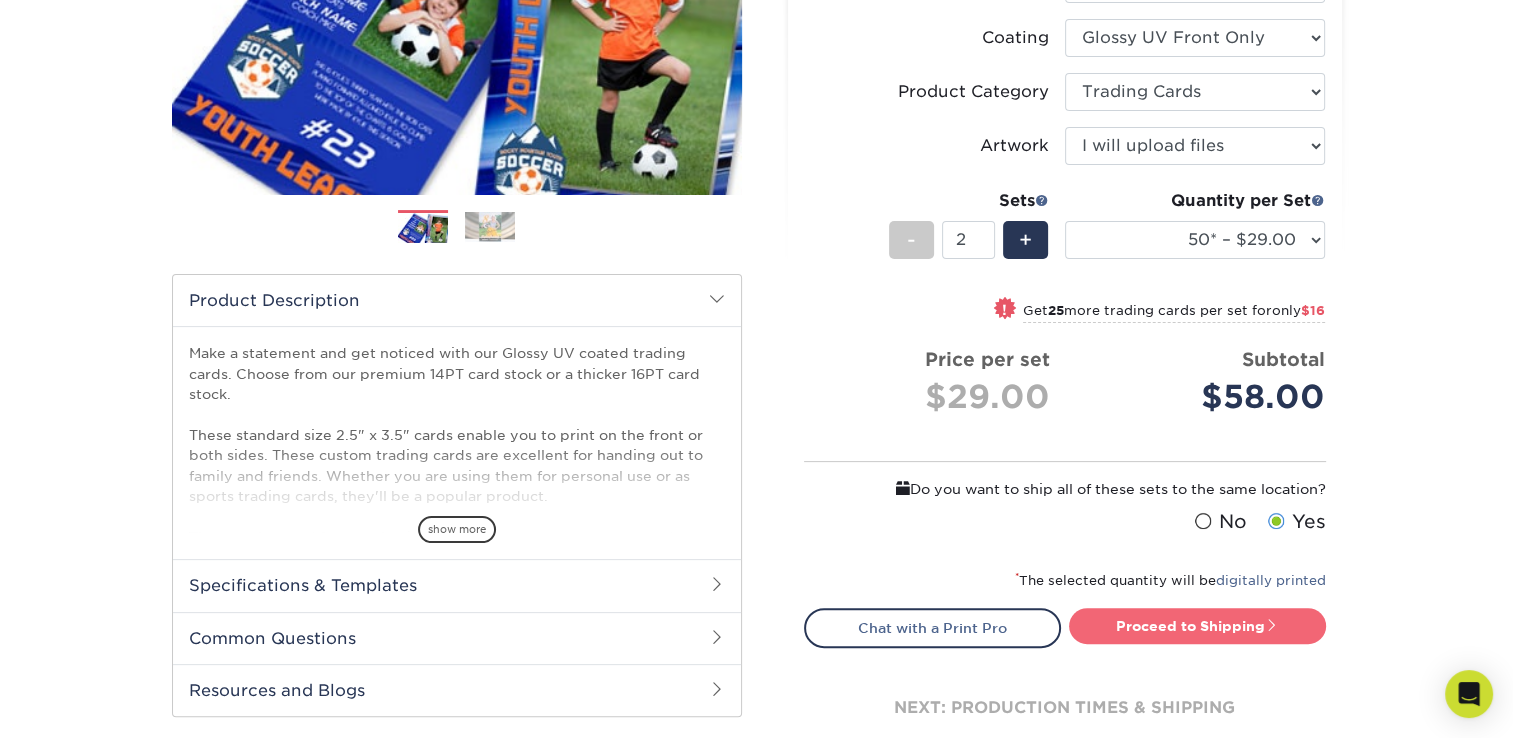 click on "Proceed to Shipping" at bounding box center (1197, 626) 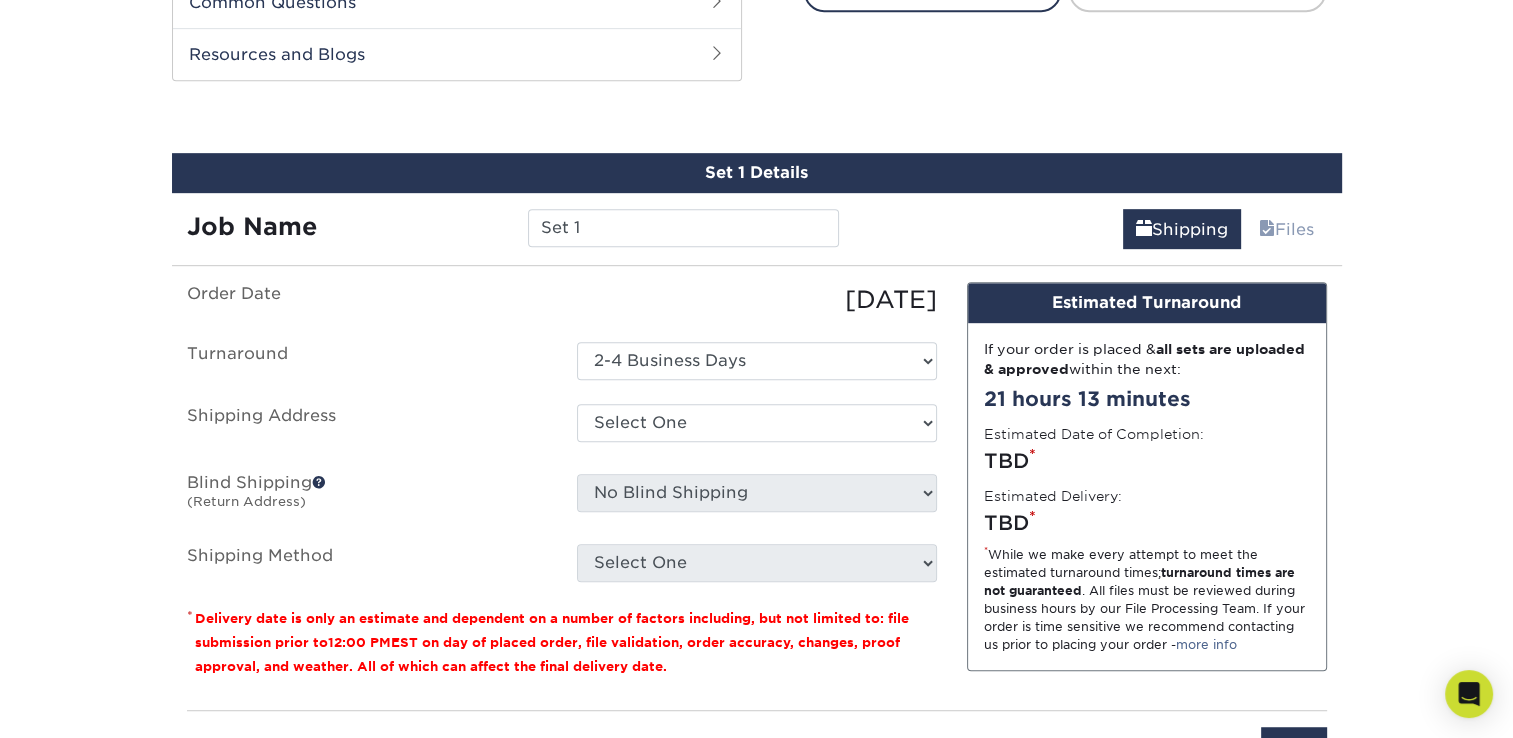 scroll, scrollTop: 1058, scrollLeft: 0, axis: vertical 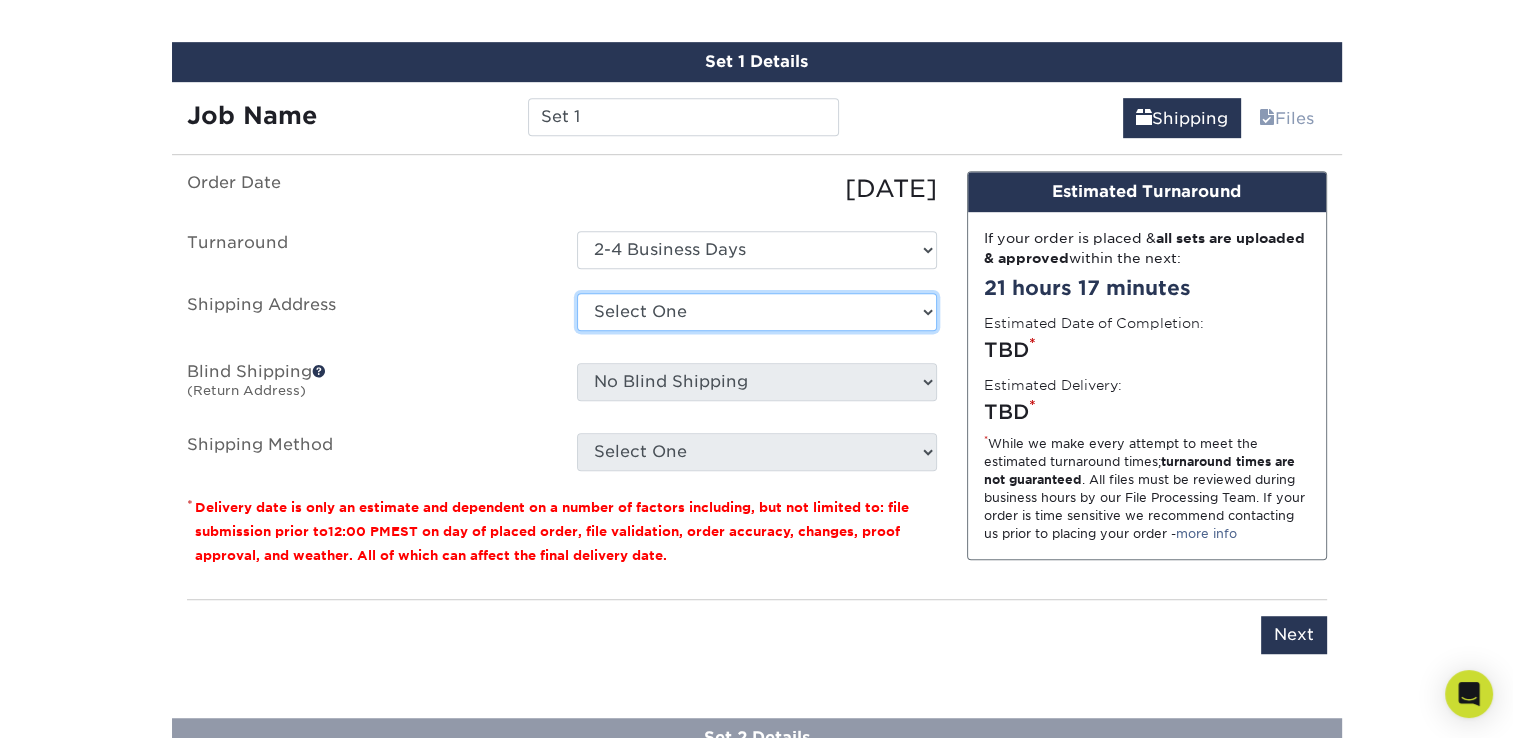 click on "Select One
+ Add New Address
- Login" at bounding box center (757, 312) 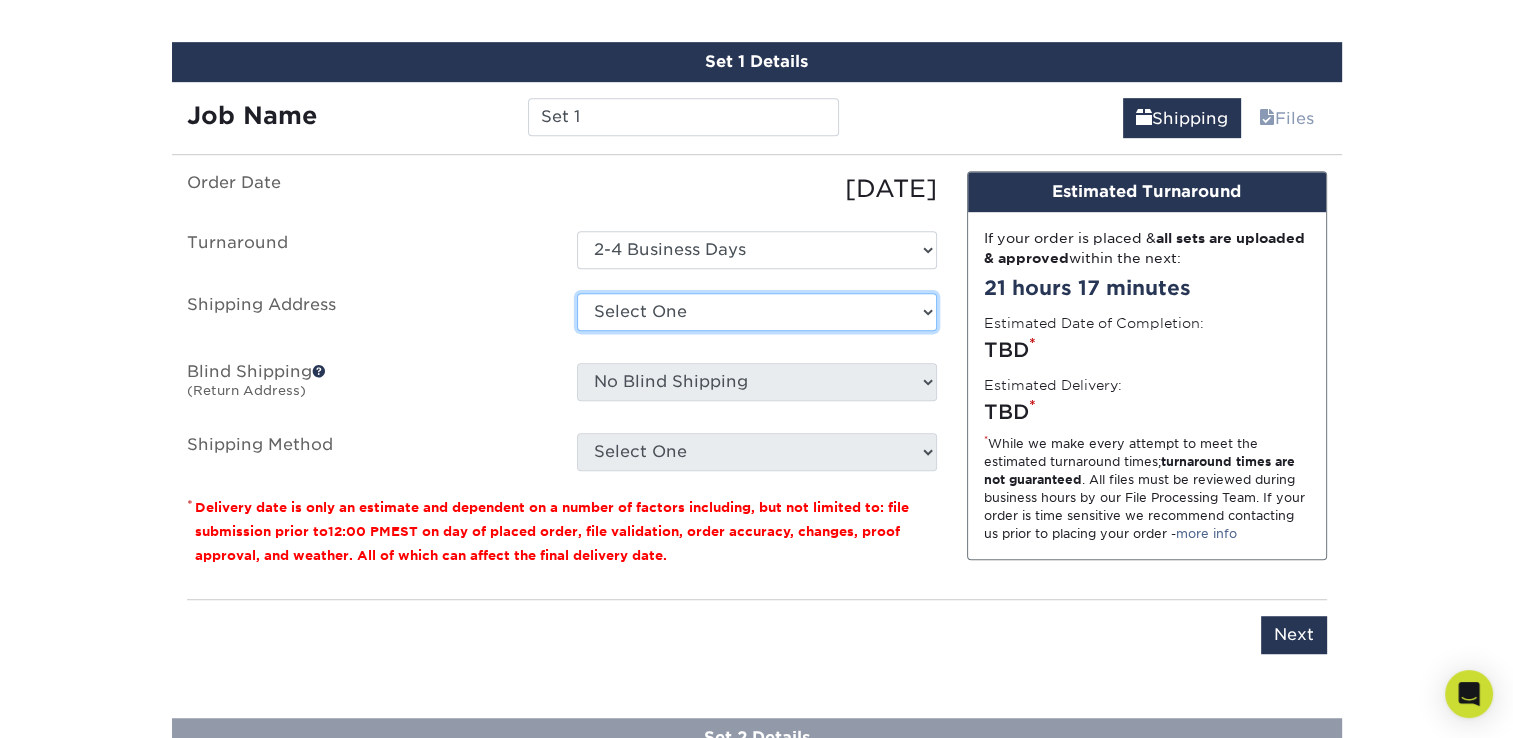 select on "newaddress" 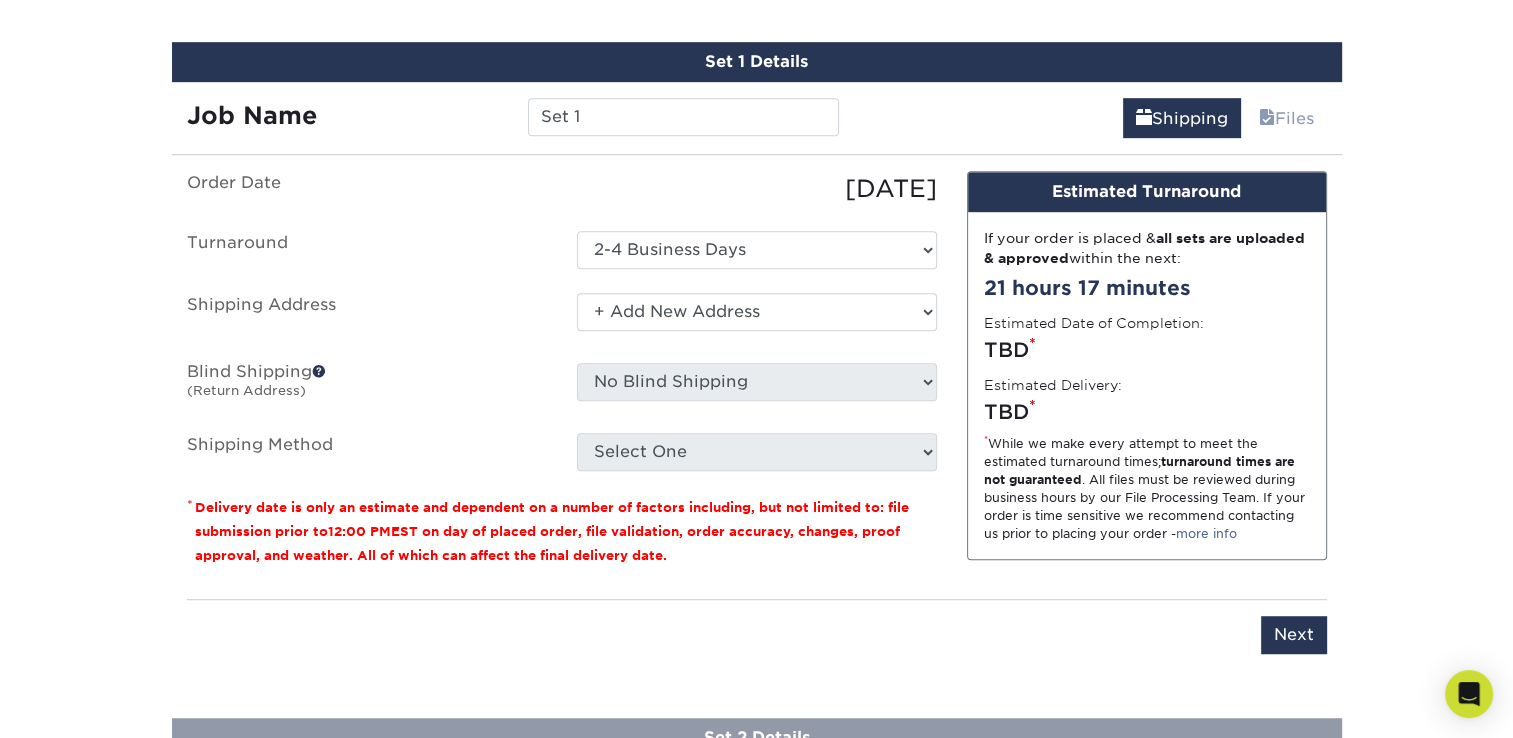 click on "Select One
+ Add New Address
- Login" at bounding box center [757, 312] 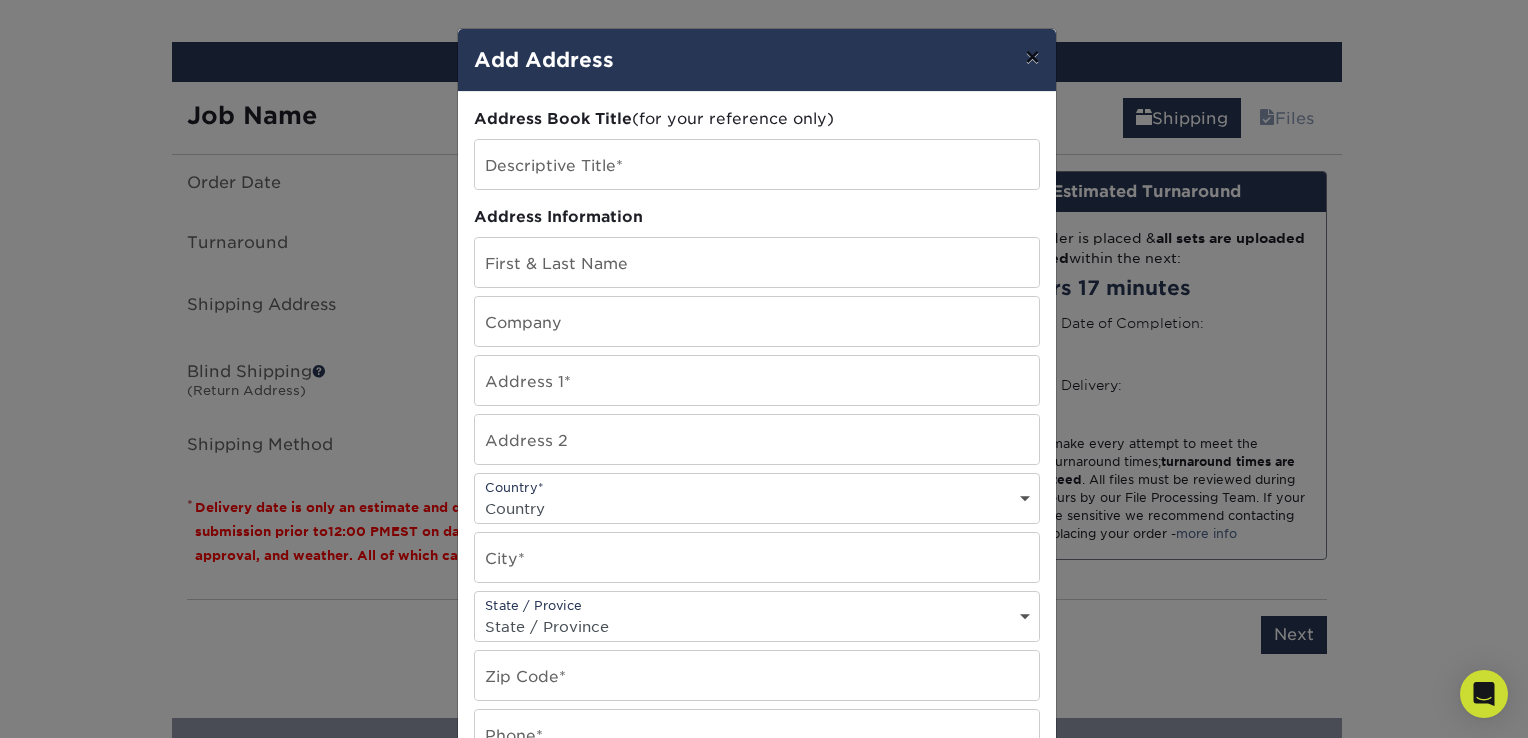 click on "×" at bounding box center (1032, 57) 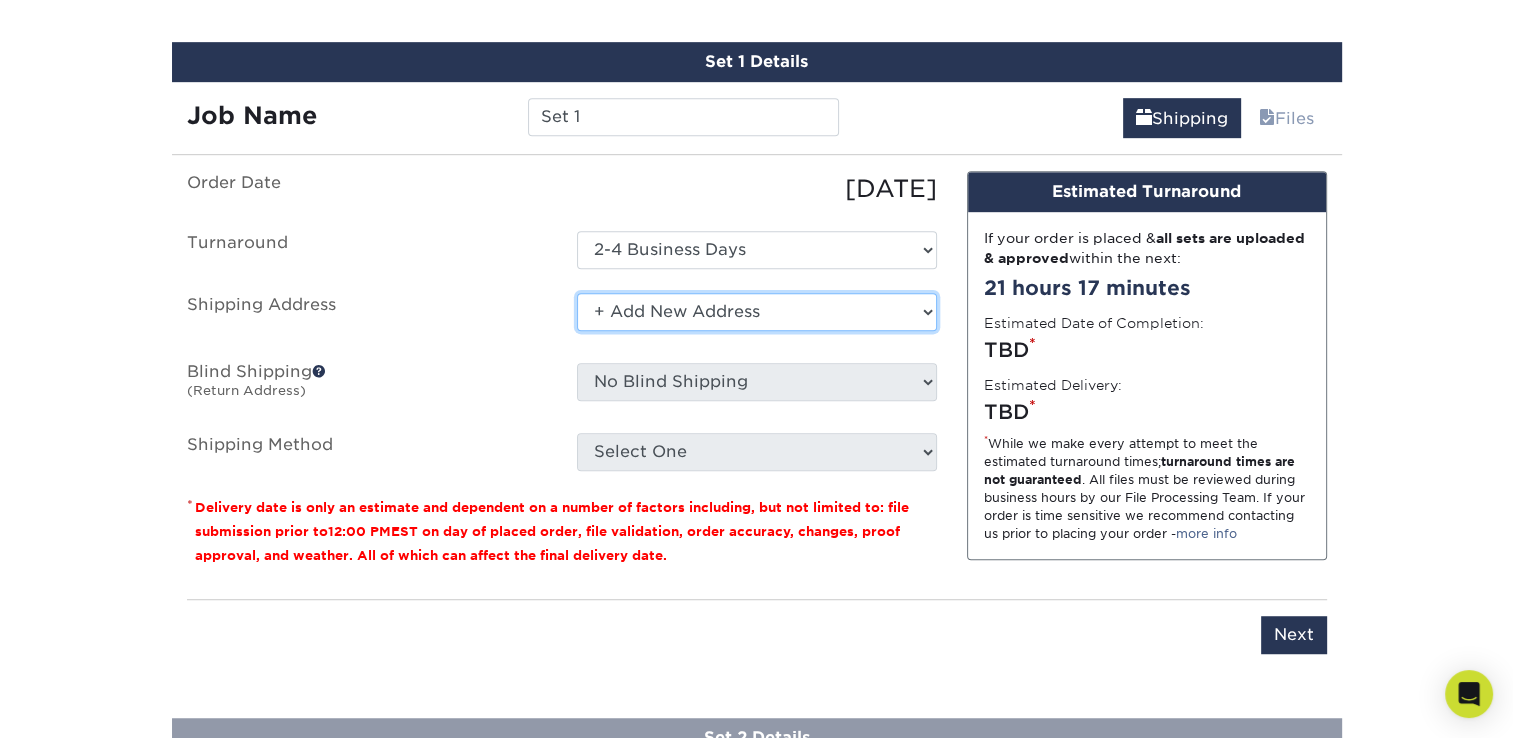 click on "Select One
+ Add New Address
- Login" at bounding box center (757, 312) 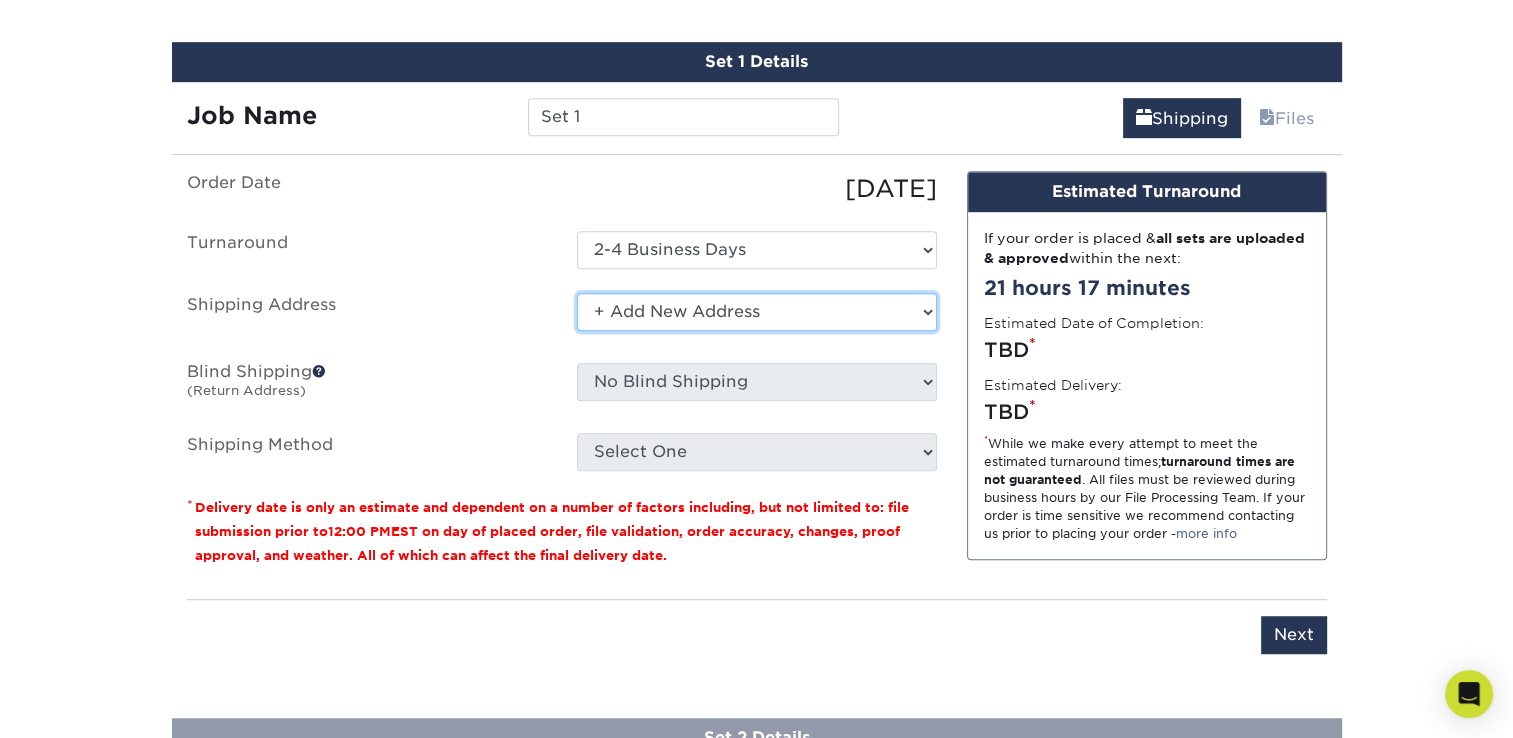 click on "Select One
+ Add New Address
- Login" at bounding box center (757, 312) 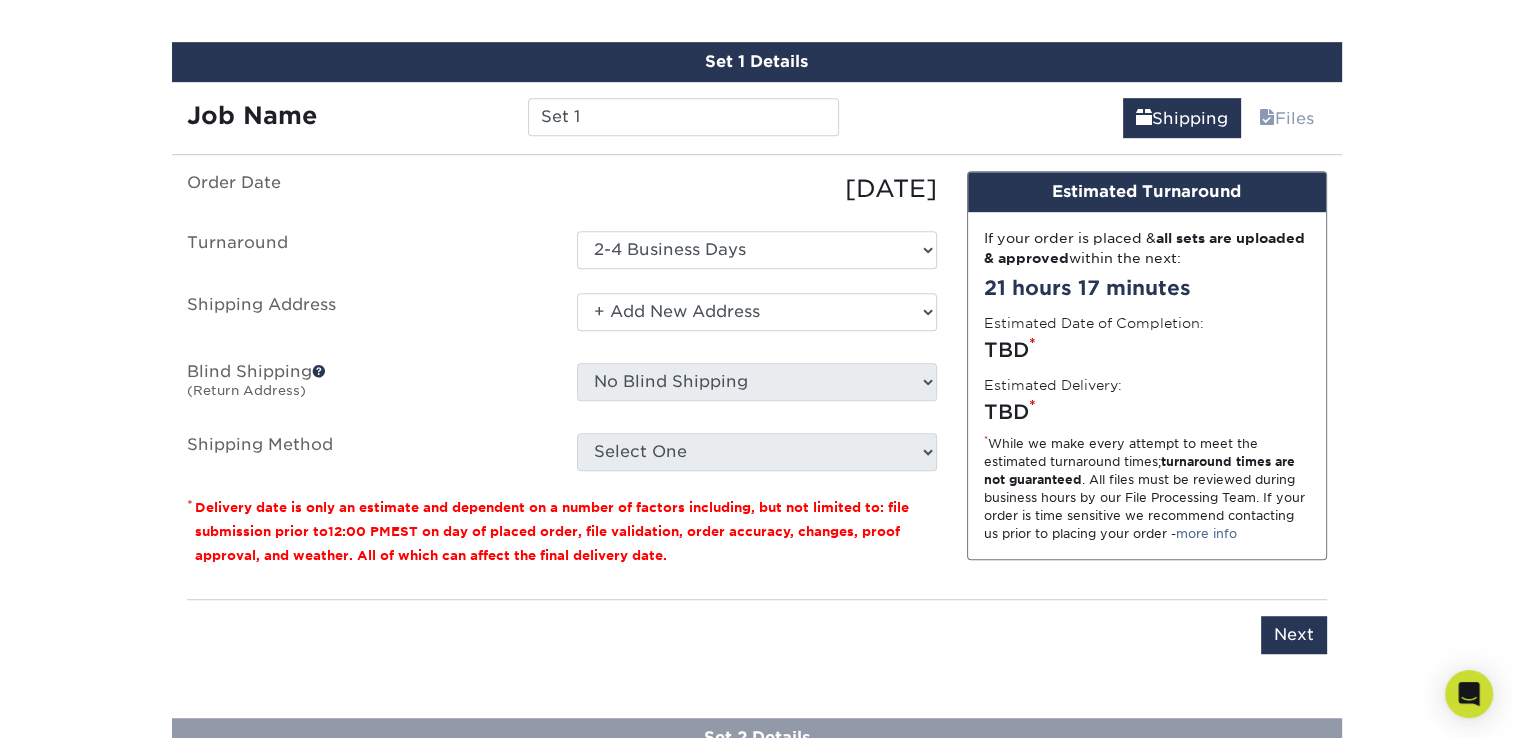 click on "Blind Shipping  ([ADDRESS])" at bounding box center (367, 386) 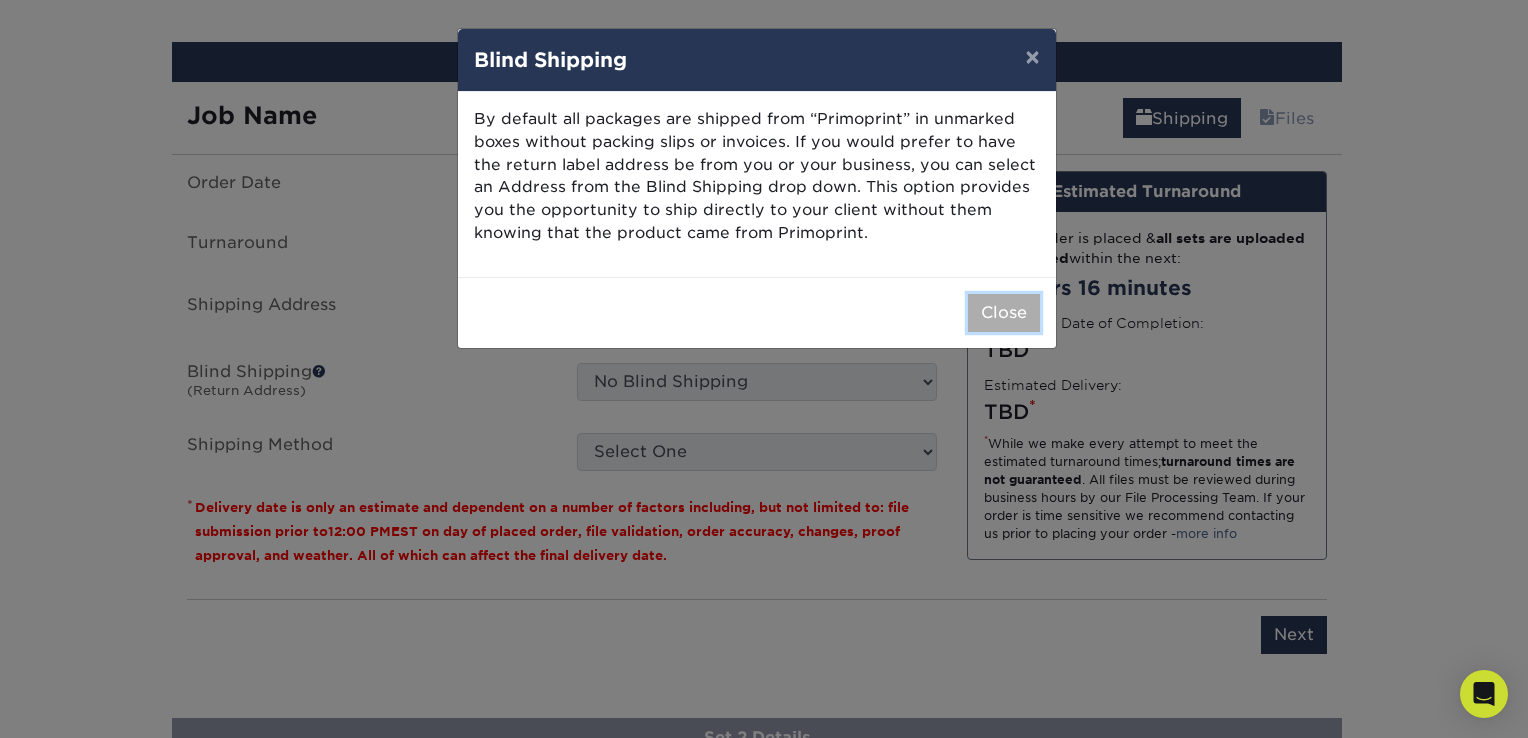 click on "Close" at bounding box center [1004, 313] 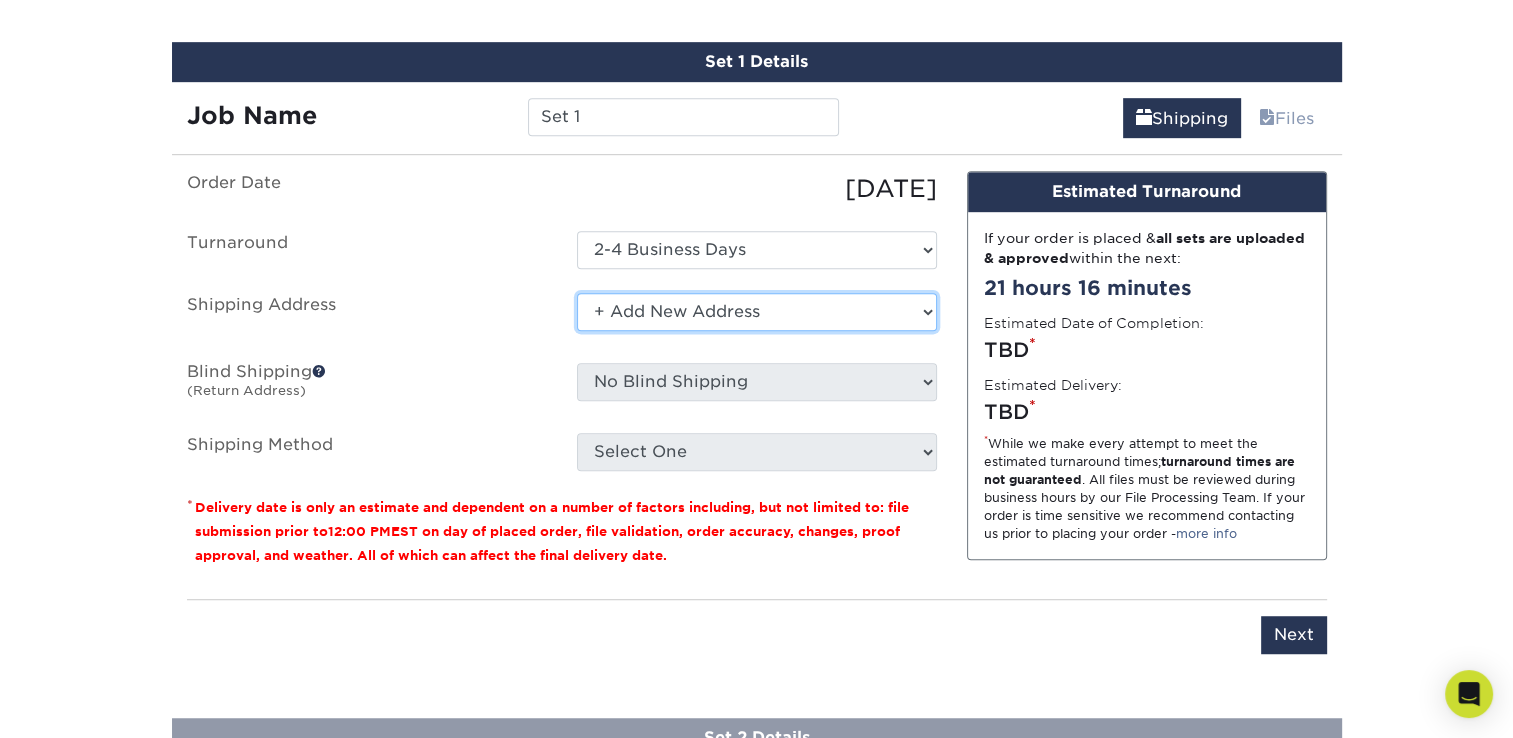 click on "Select One
+ Add New Address
- Login" at bounding box center (757, 312) 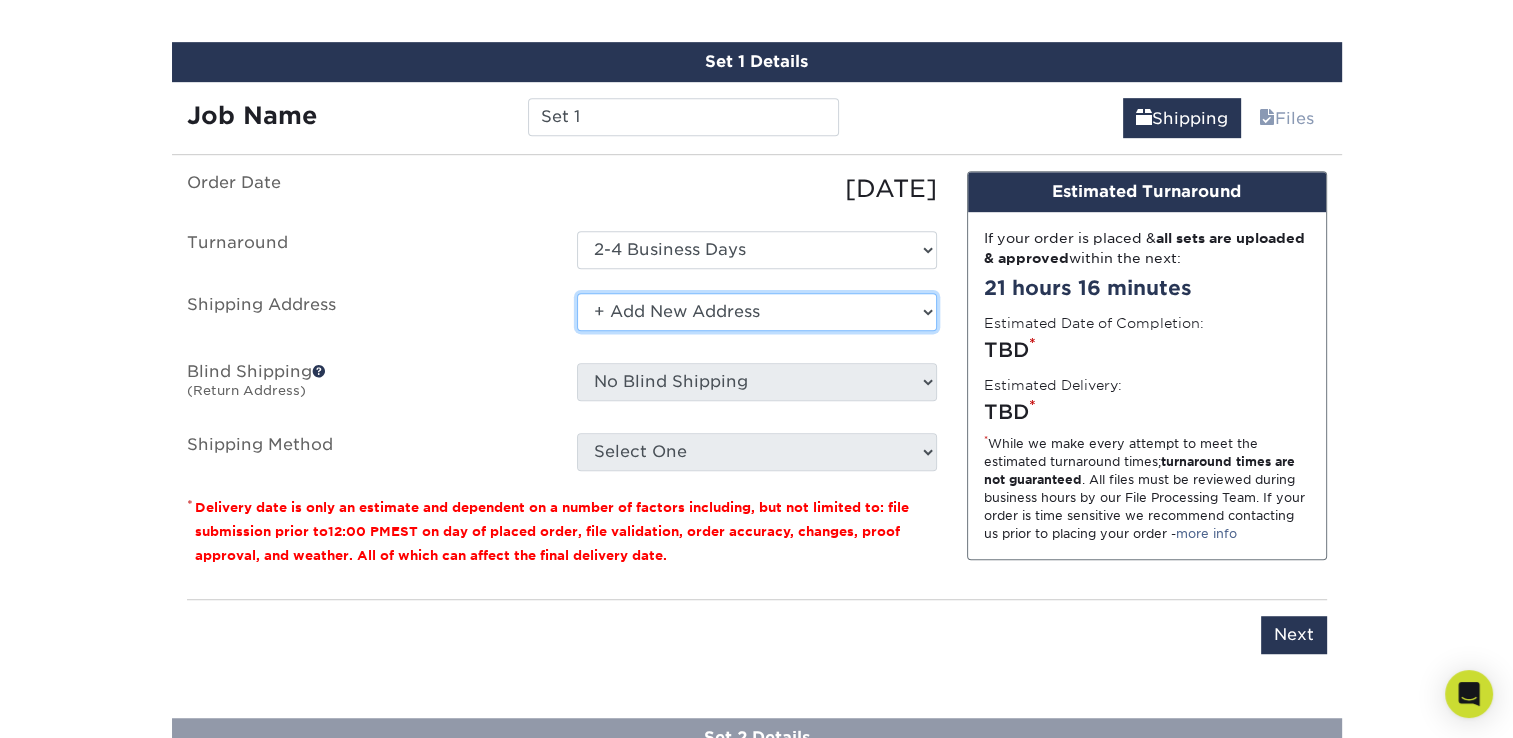 click on "Select One
+ Add New Address
- Login" at bounding box center [757, 312] 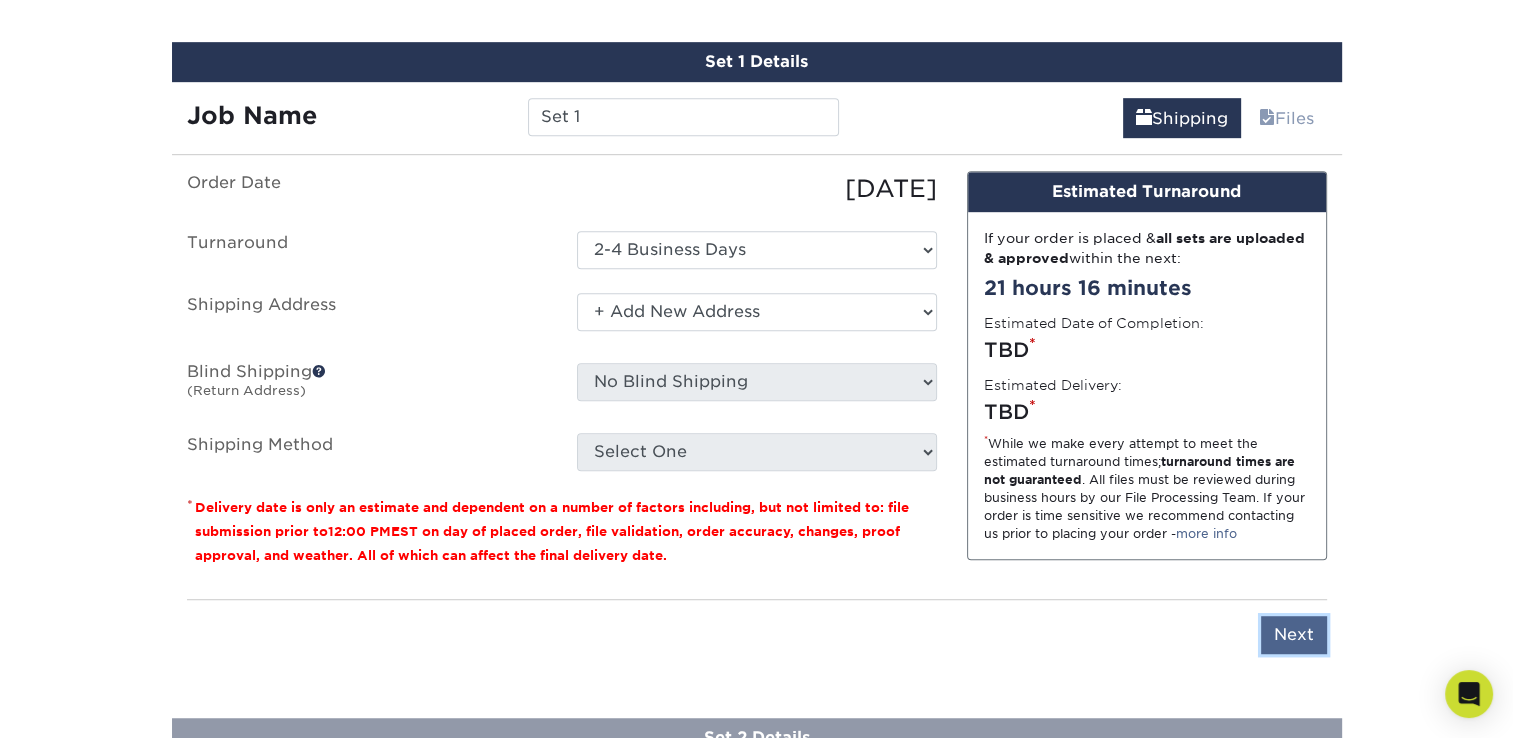 click on "Next" at bounding box center (1294, 635) 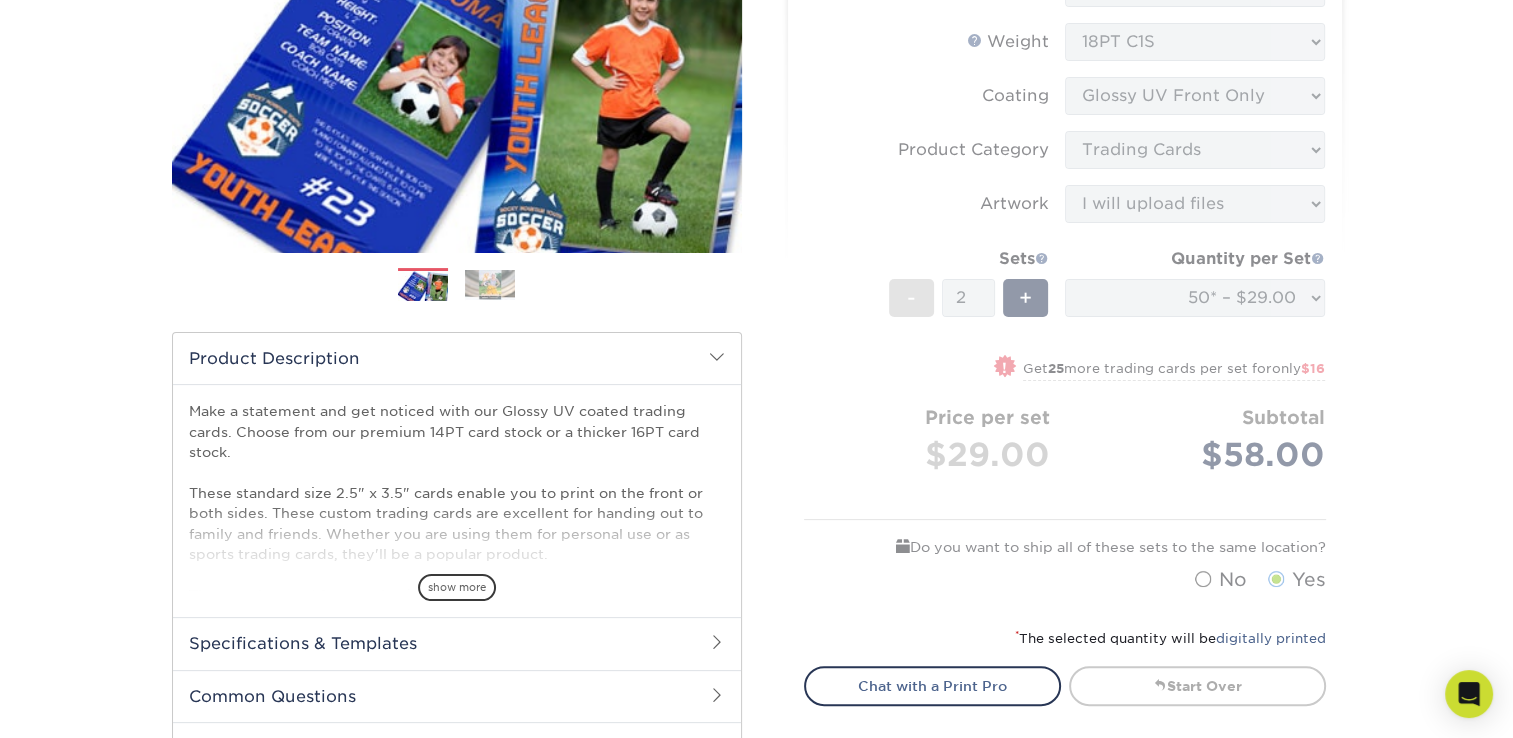scroll, scrollTop: 360, scrollLeft: 0, axis: vertical 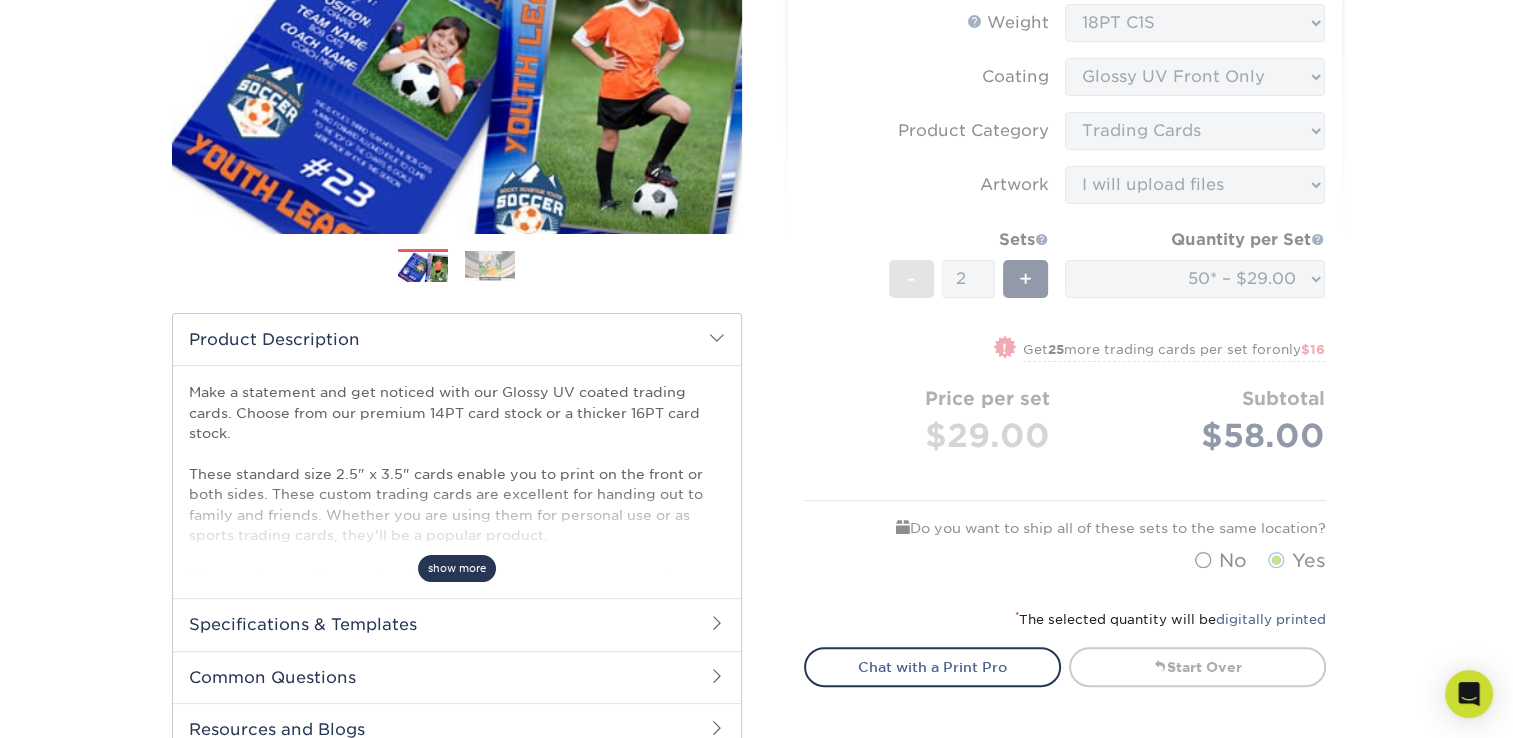 click on "show more" at bounding box center (457, 568) 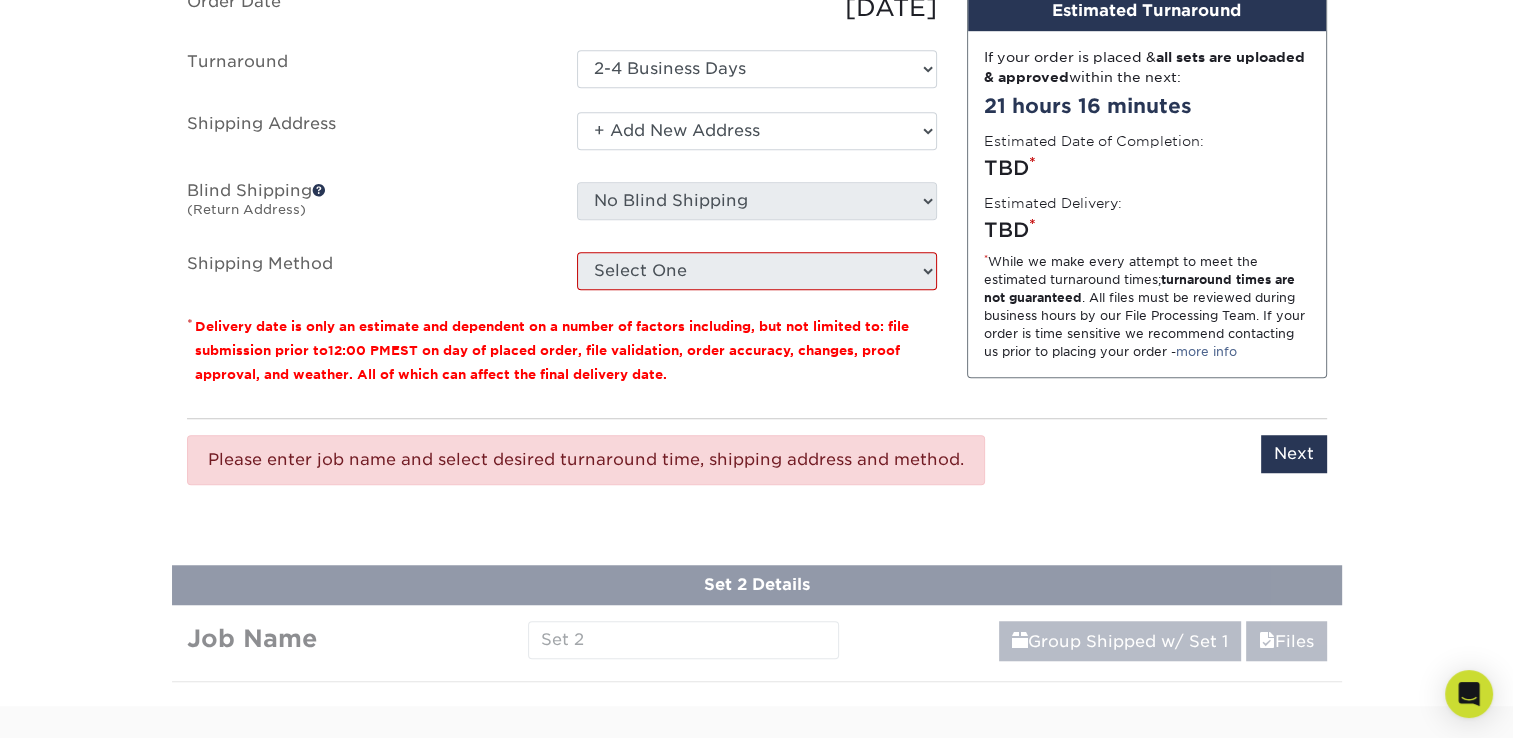 scroll, scrollTop: 1548, scrollLeft: 0, axis: vertical 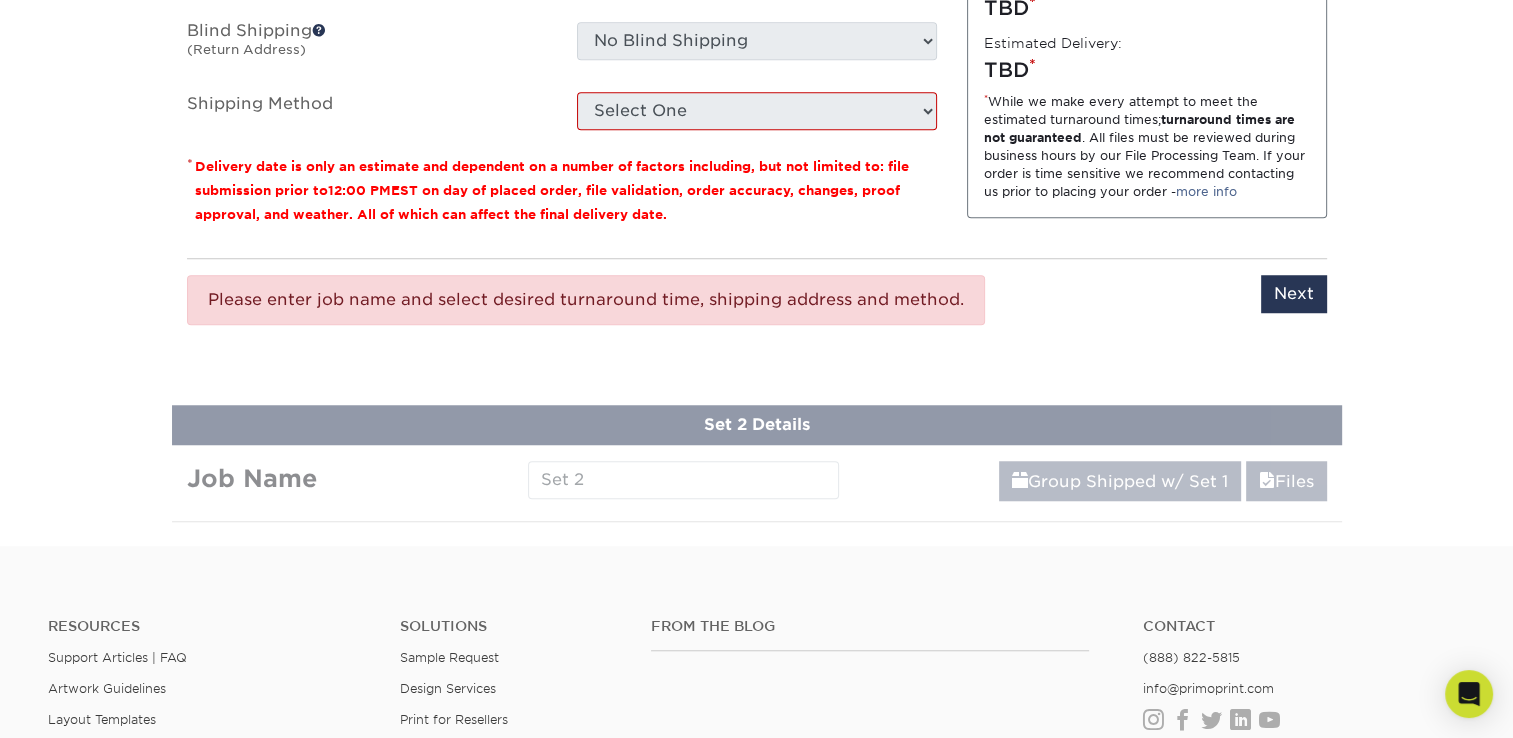 click on "Products
Trading Cards
Glossy UV Coated  Trading Cards
Previous Next  /" at bounding box center [756, -437] 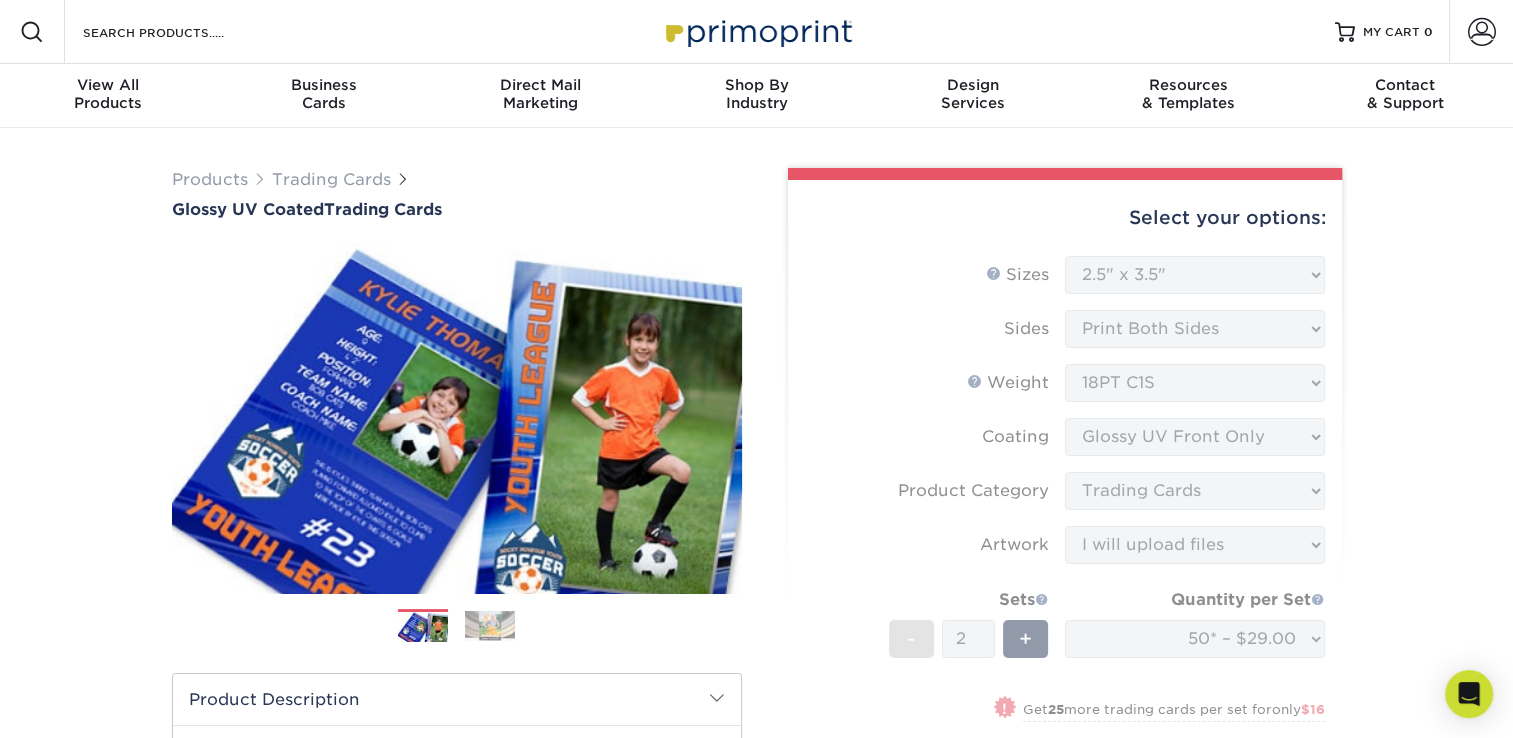 scroll, scrollTop: 0, scrollLeft: 0, axis: both 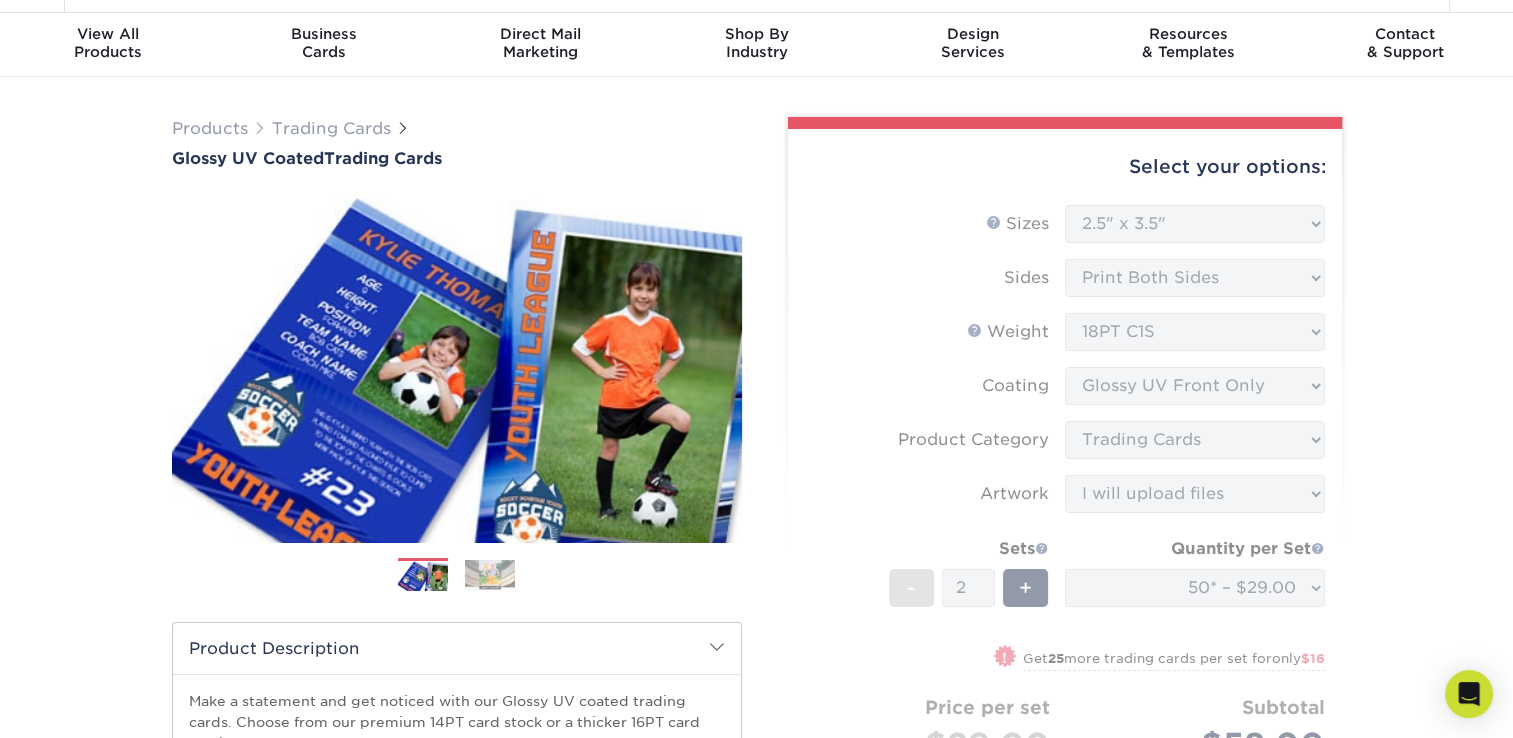 click on "Sizes Help Sizes
Please Select
2.5" x 3.5"
Sides Please Select 16PT - 2" at bounding box center [1065, 548] 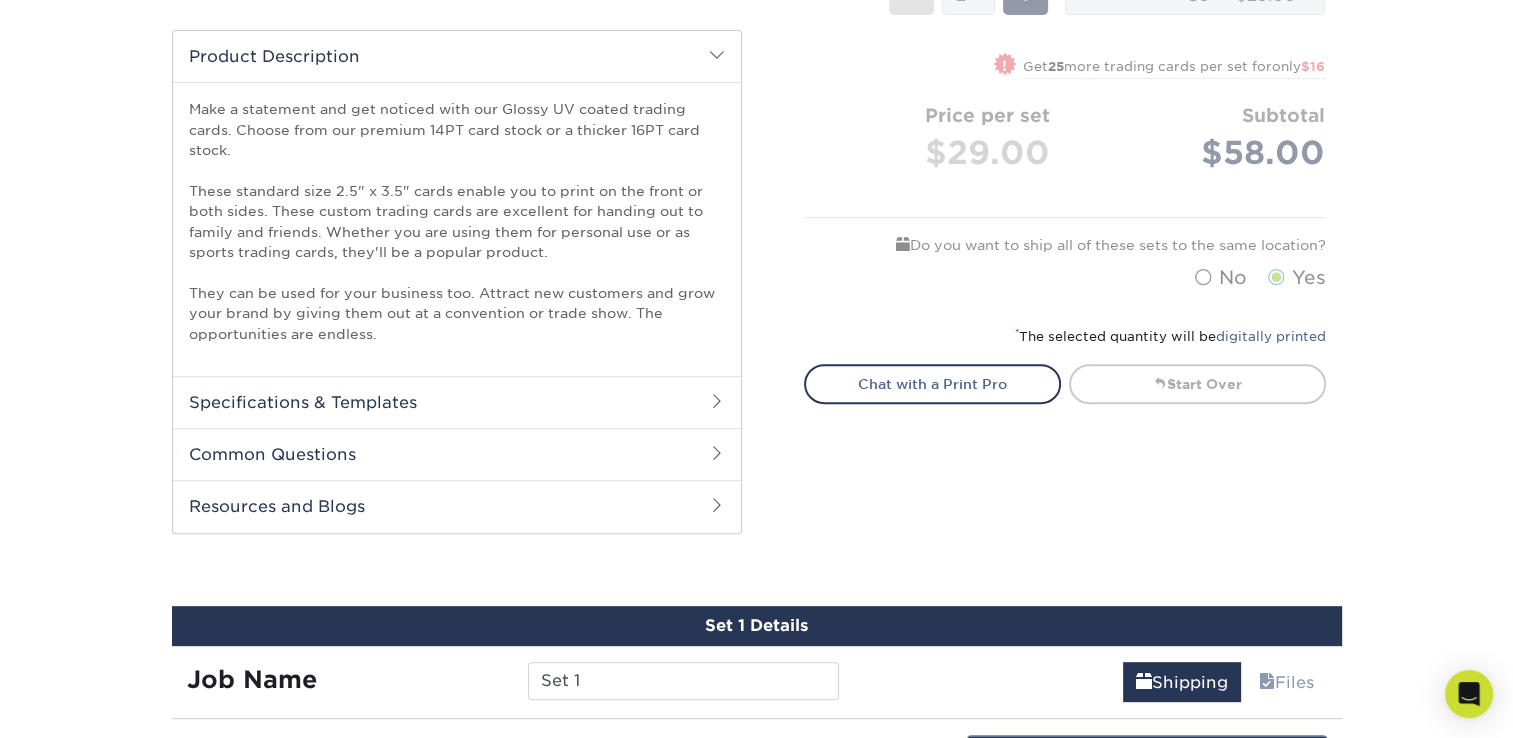 scroll, scrollTop: 646, scrollLeft: 0, axis: vertical 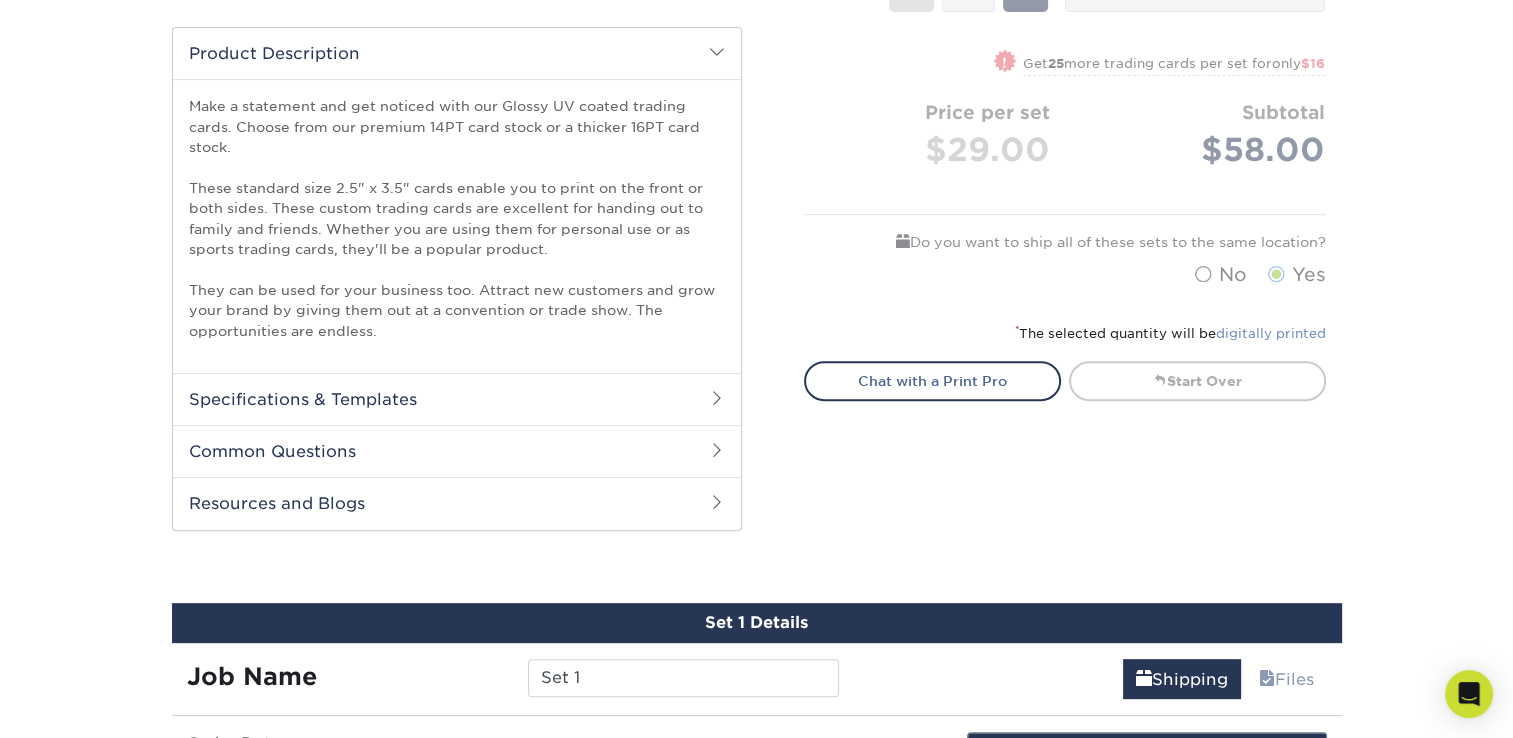 click on "digitally printed" at bounding box center [1271, 333] 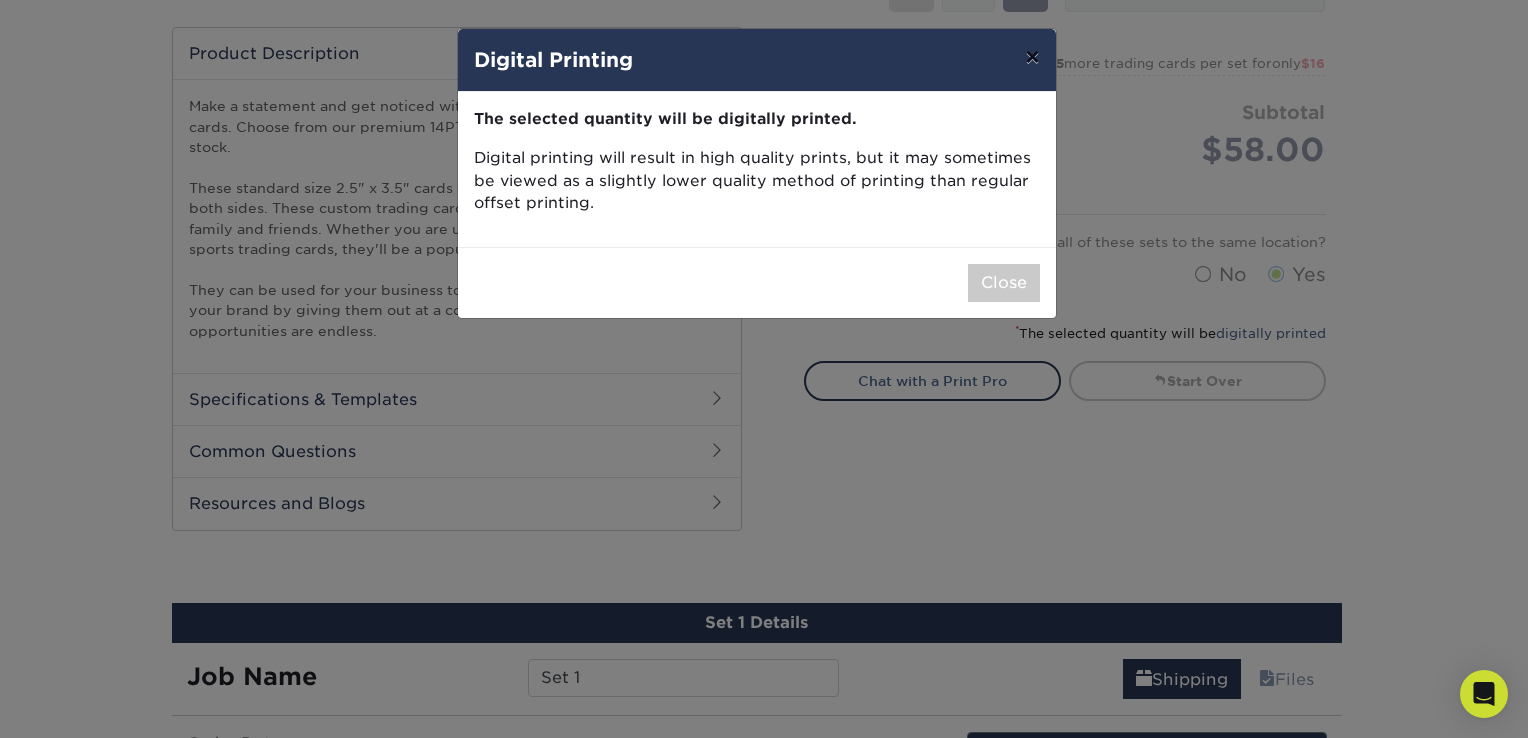 click on "×" at bounding box center (1032, 57) 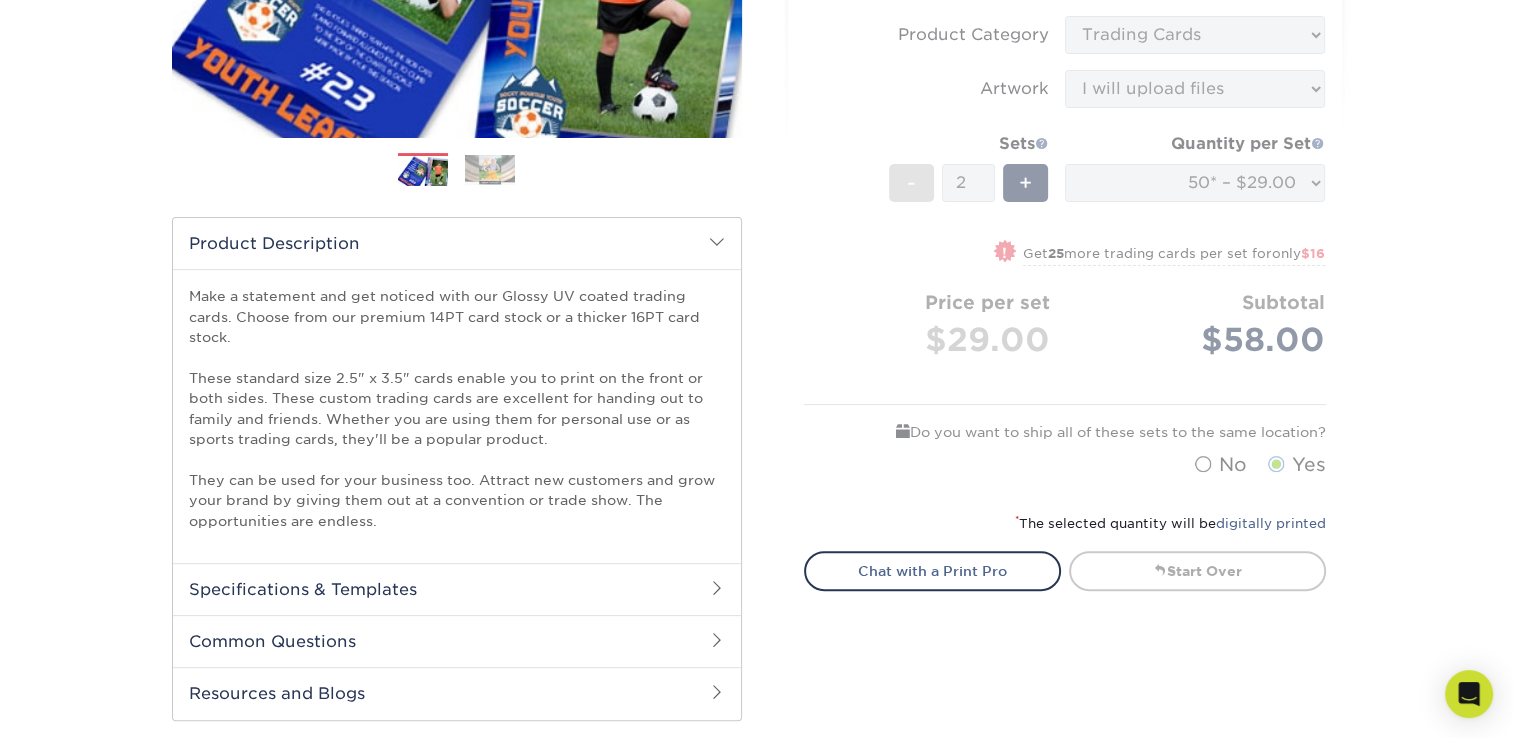 scroll, scrollTop: 0, scrollLeft: 0, axis: both 